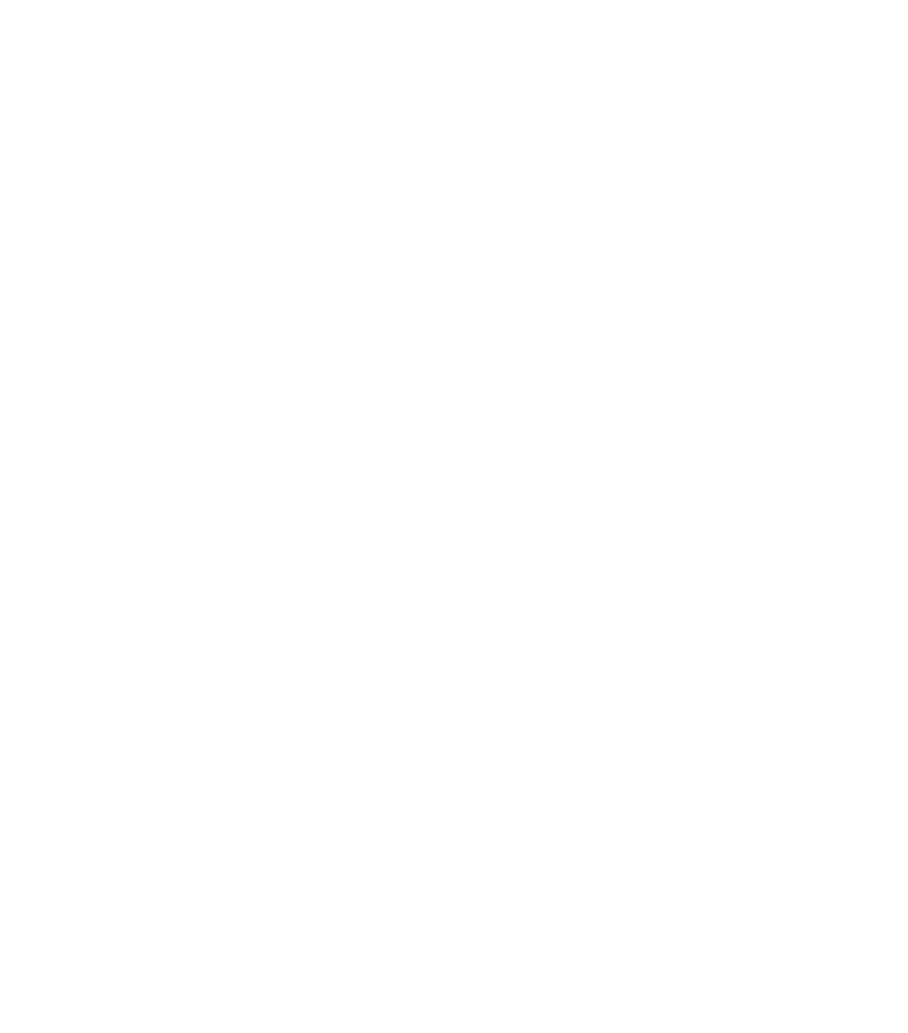 scroll, scrollTop: 0, scrollLeft: 0, axis: both 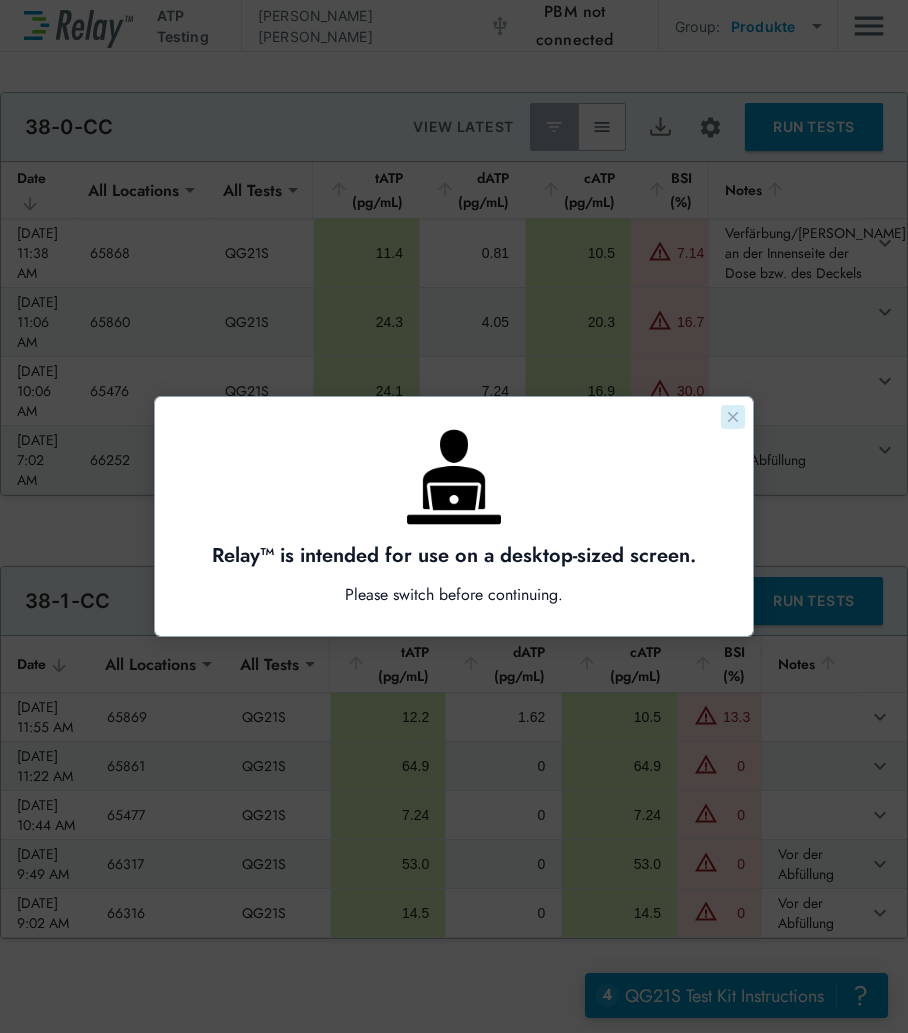 click 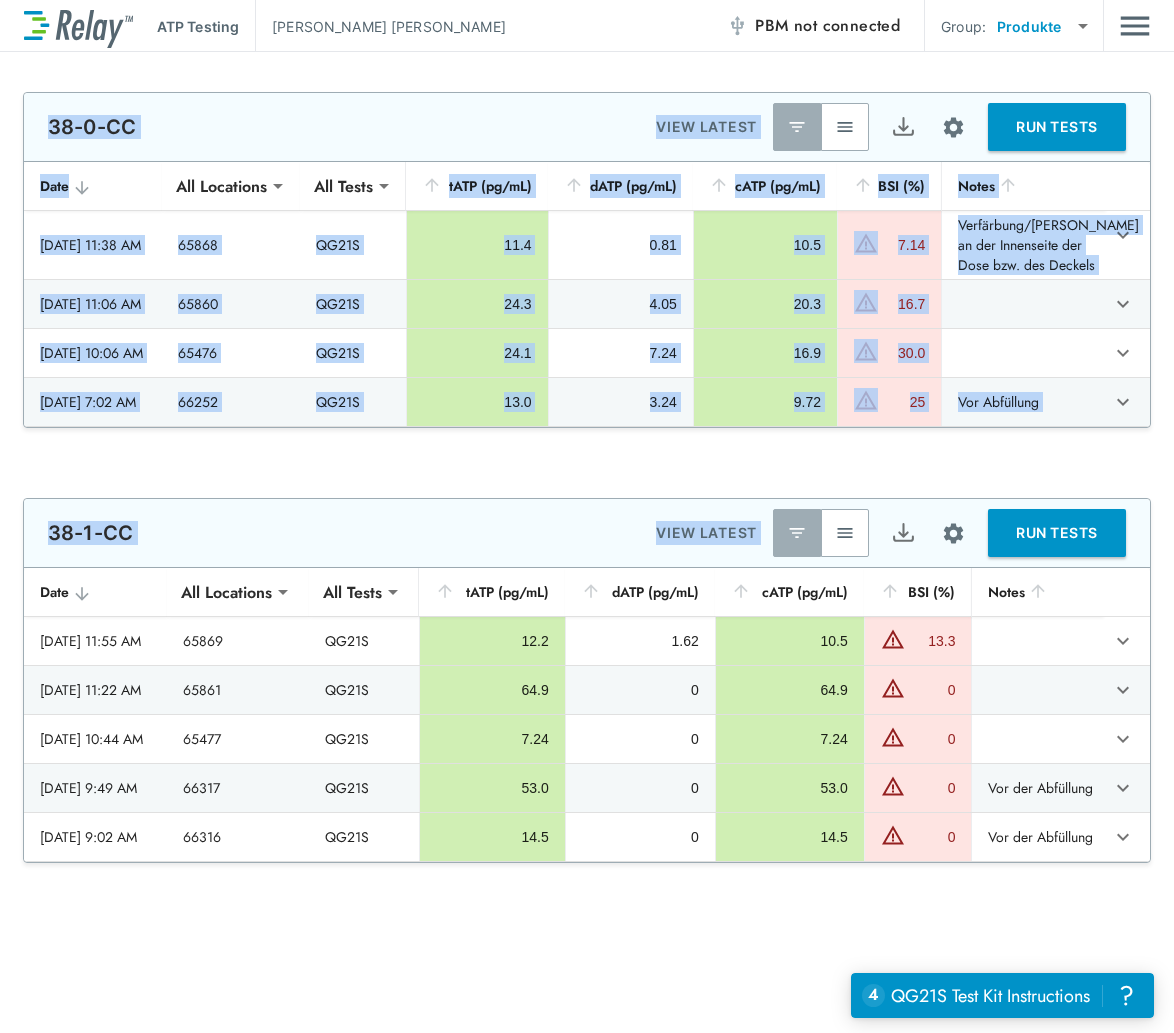 drag, startPoint x: 724, startPoint y: 1155, endPoint x: 719, endPoint y: 1229, distance: 74.168724 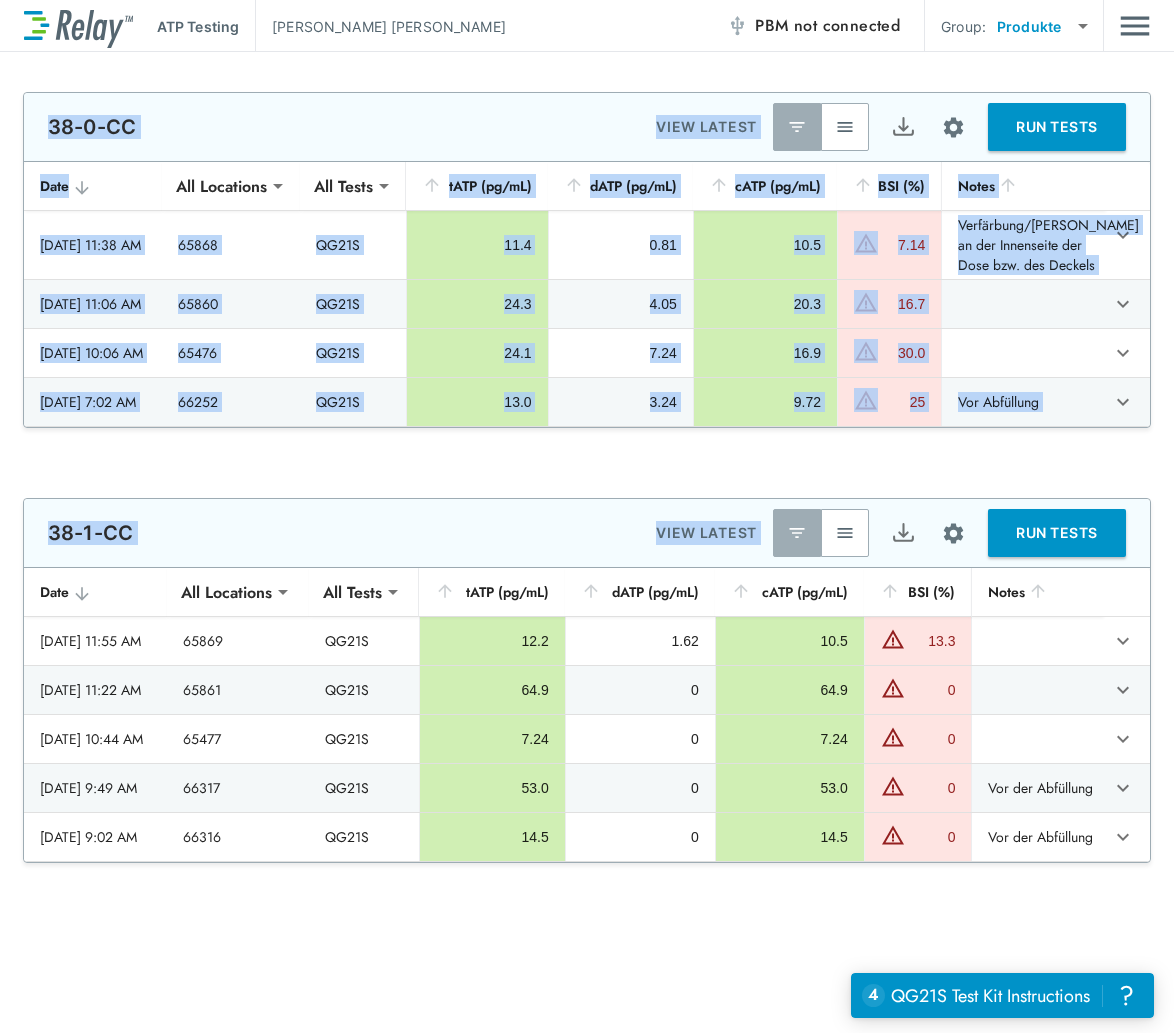 click on "**********" at bounding box center [587, 994] 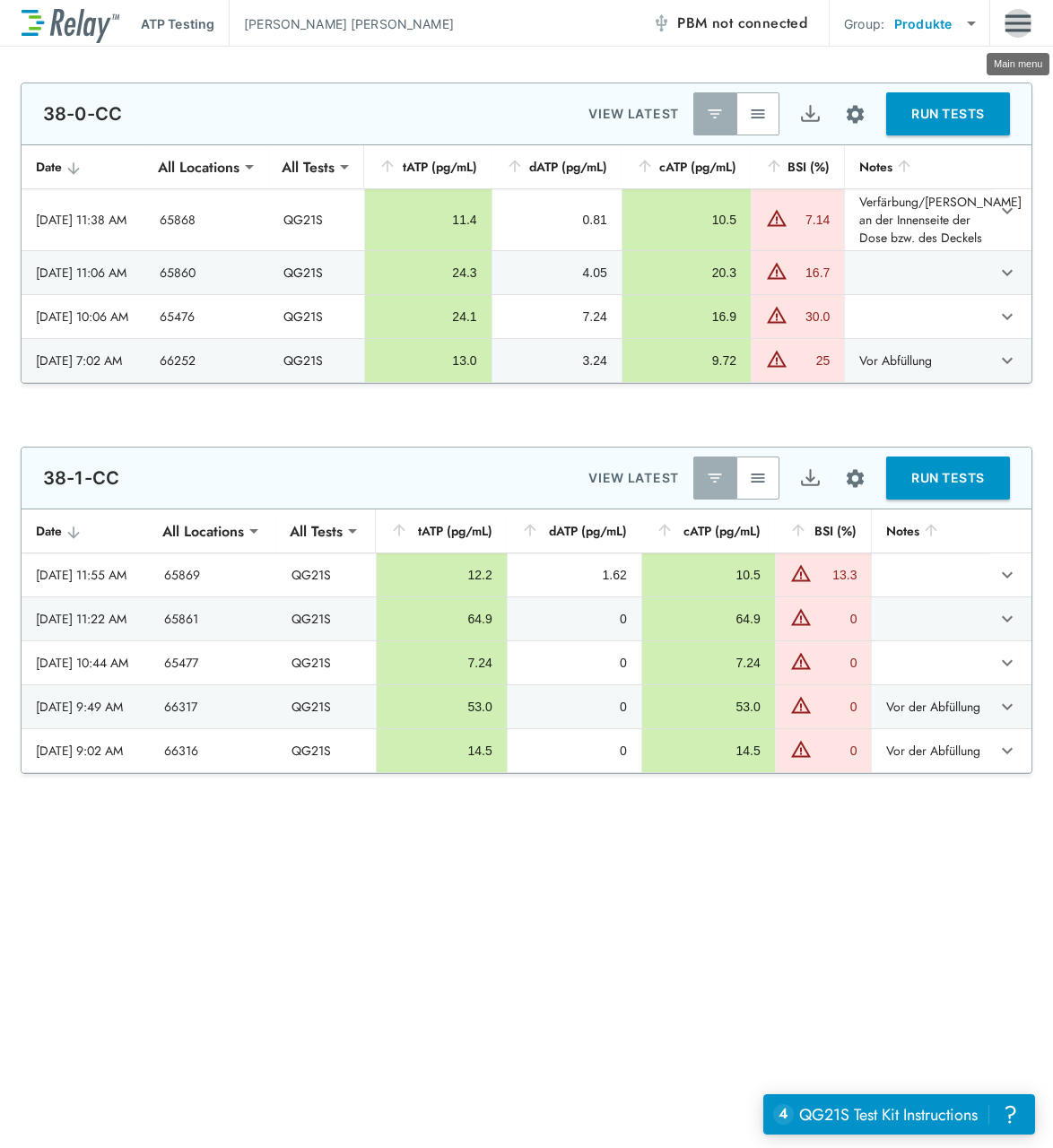 click at bounding box center (1018, 23) 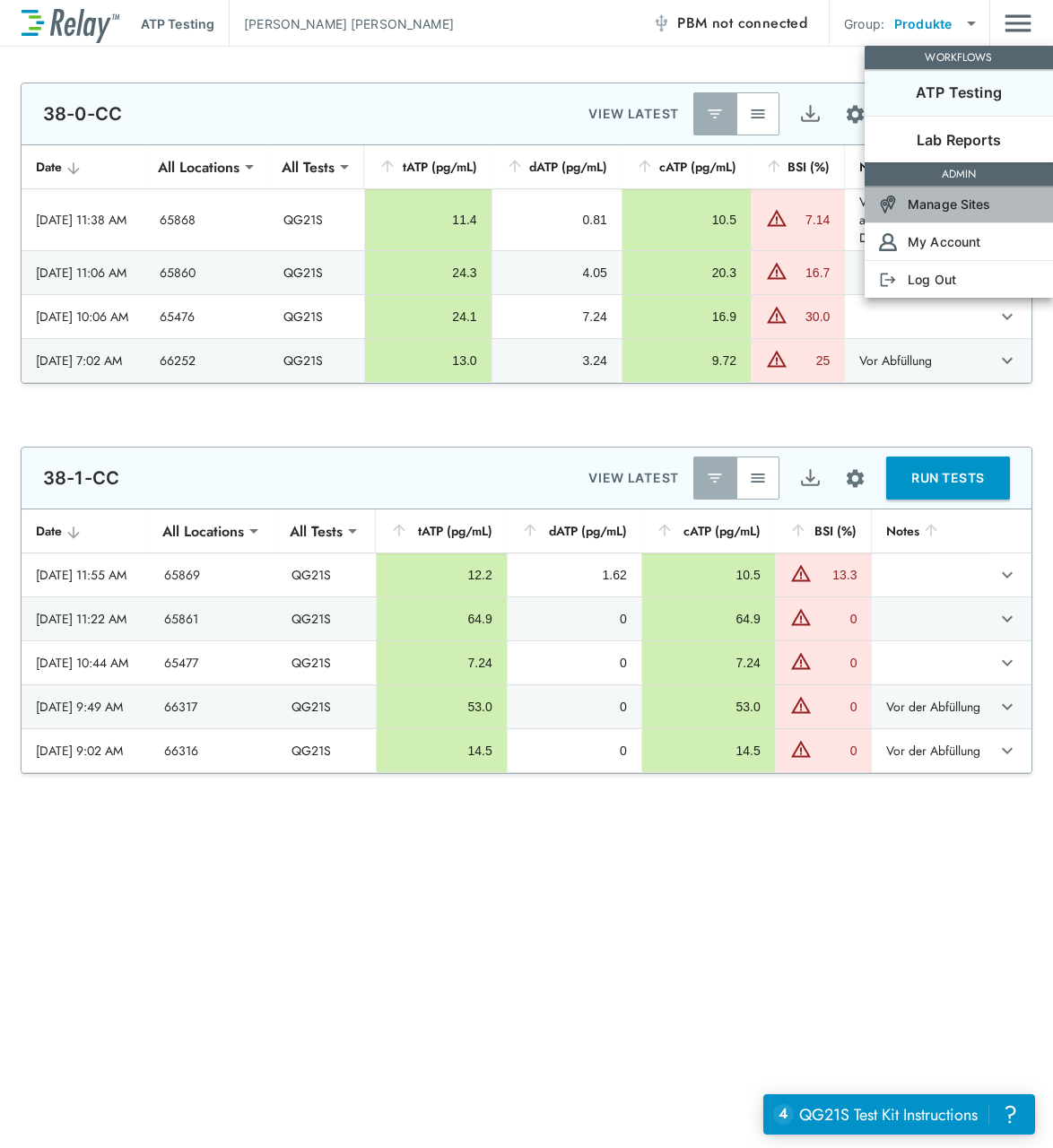 click on "Manage Sites" at bounding box center [949, 204] 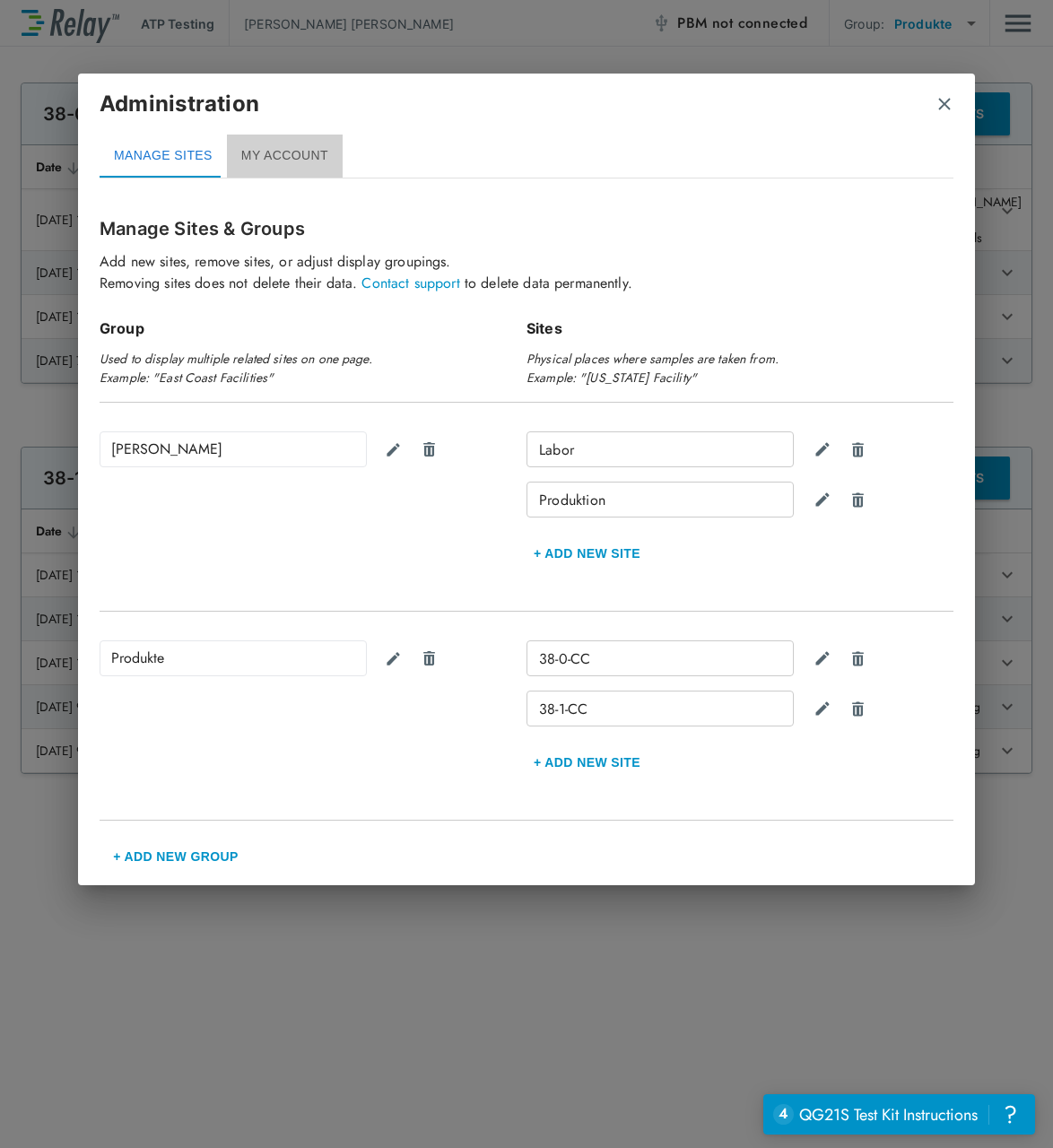 click on "MY ACCOUNT" at bounding box center [284, 156] 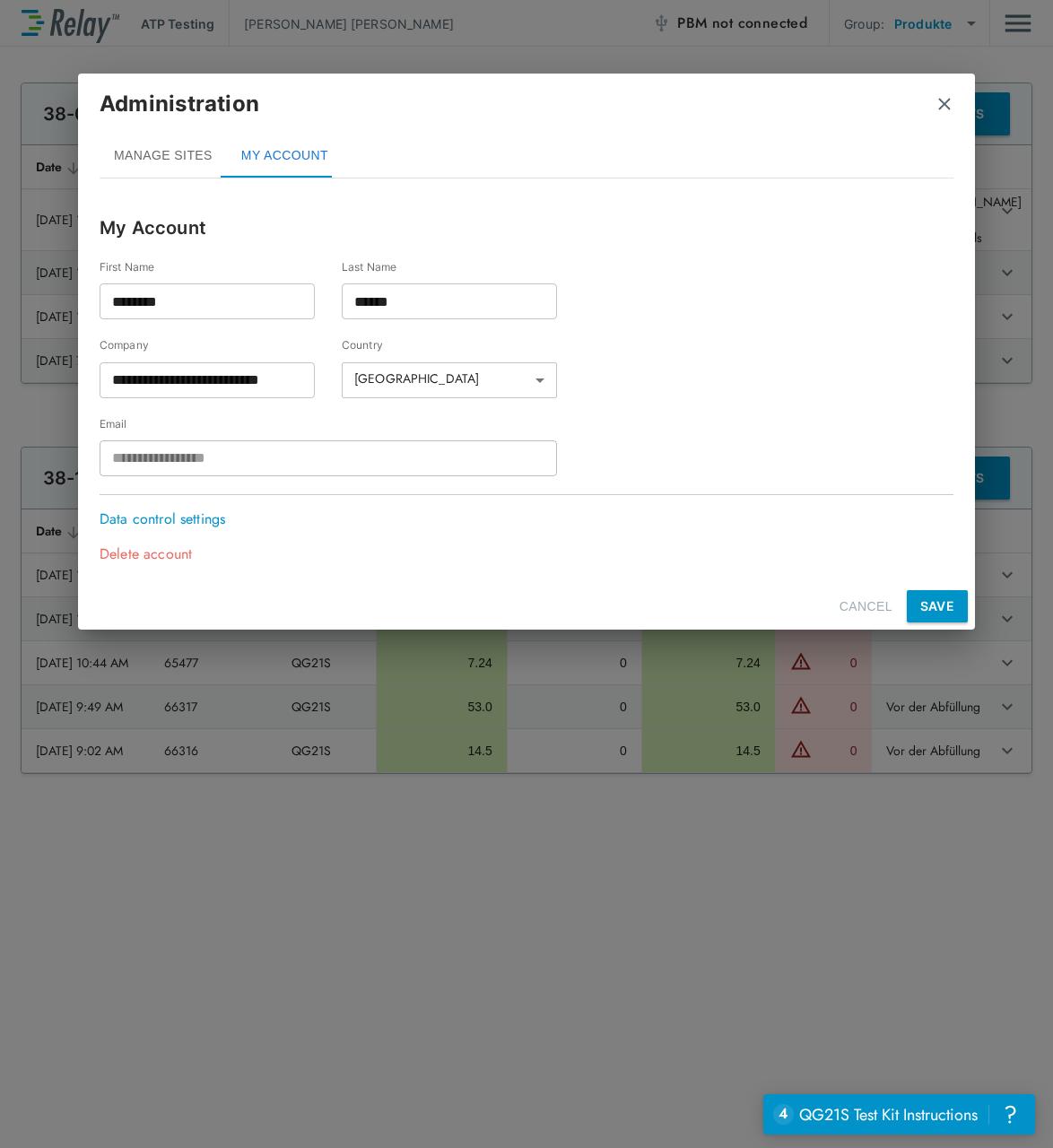 click on "MANAGE SITES" at bounding box center (163, 156) 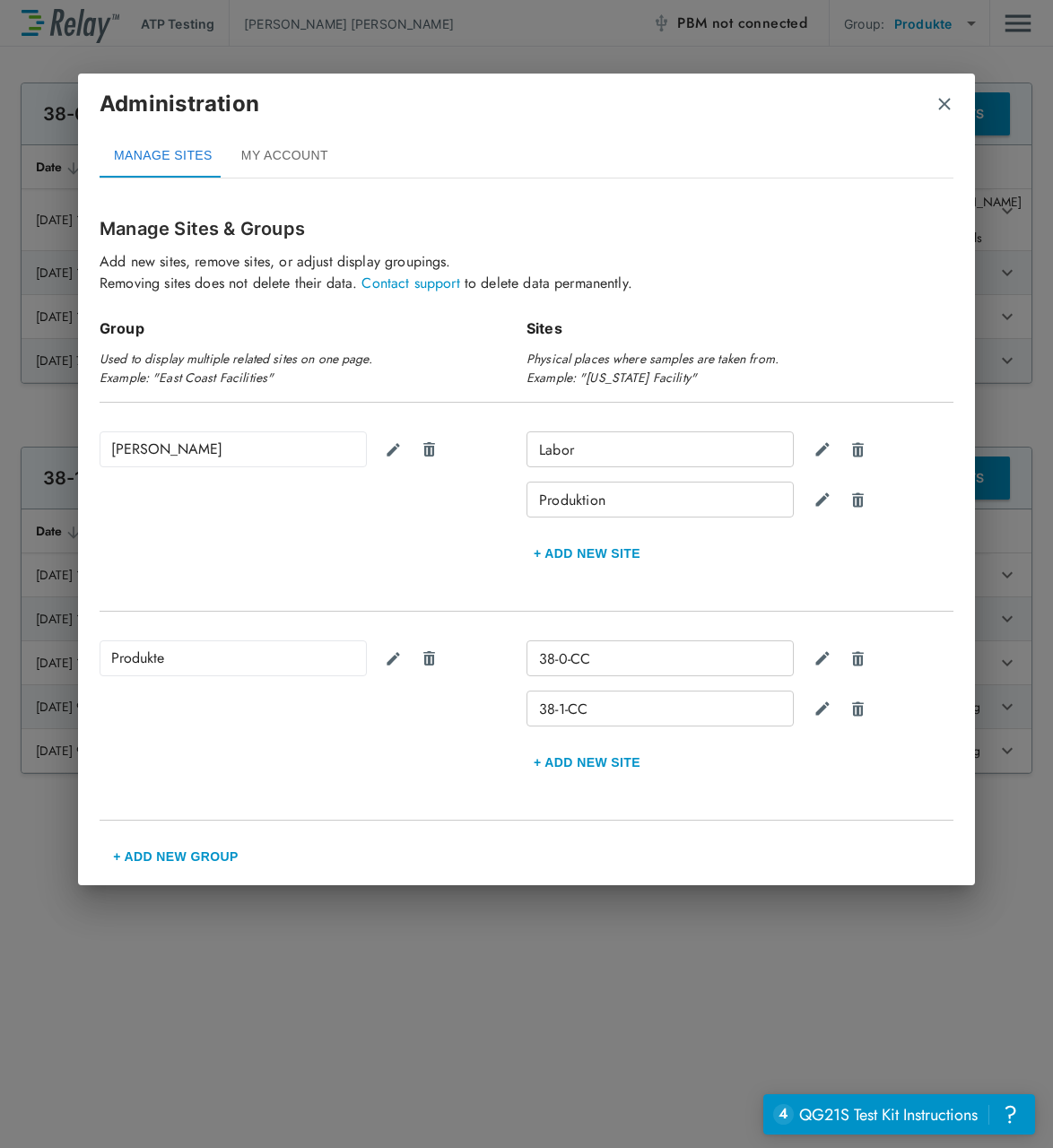 click at bounding box center [944, 104] 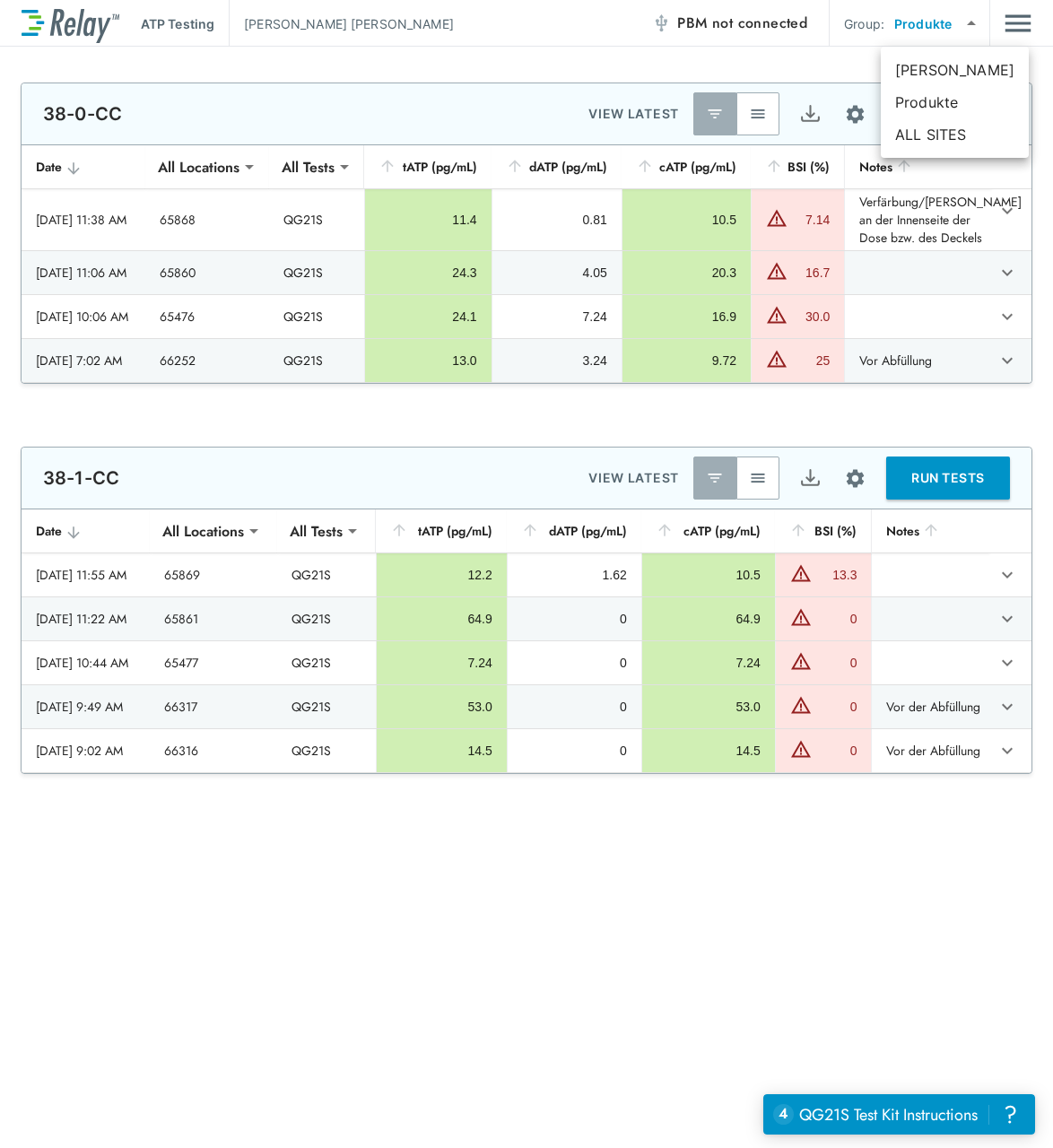 click on "**********" at bounding box center [526, 574] 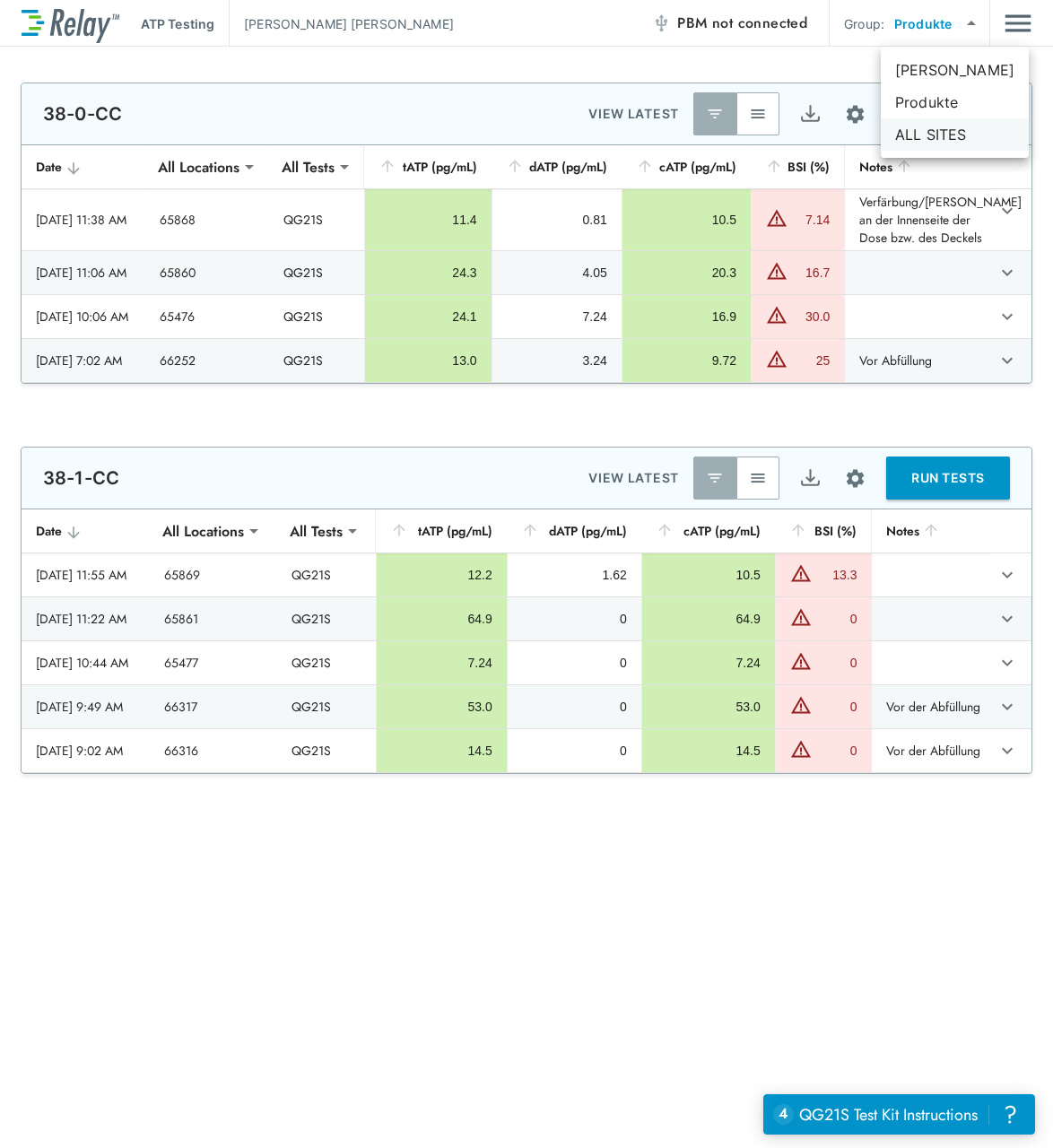 click on "ALL SITES" at bounding box center (954, 135) 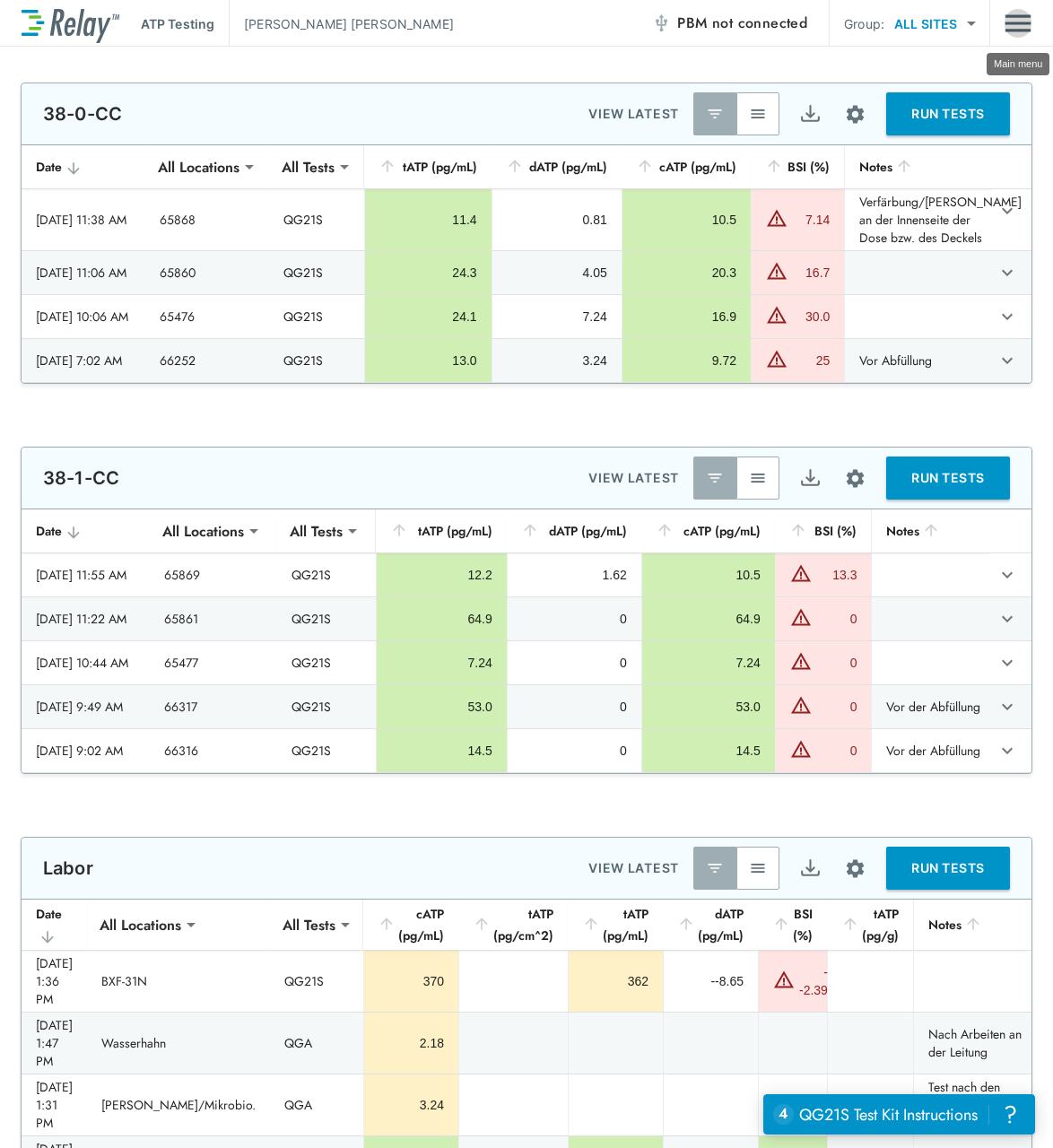click at bounding box center [1018, 23] 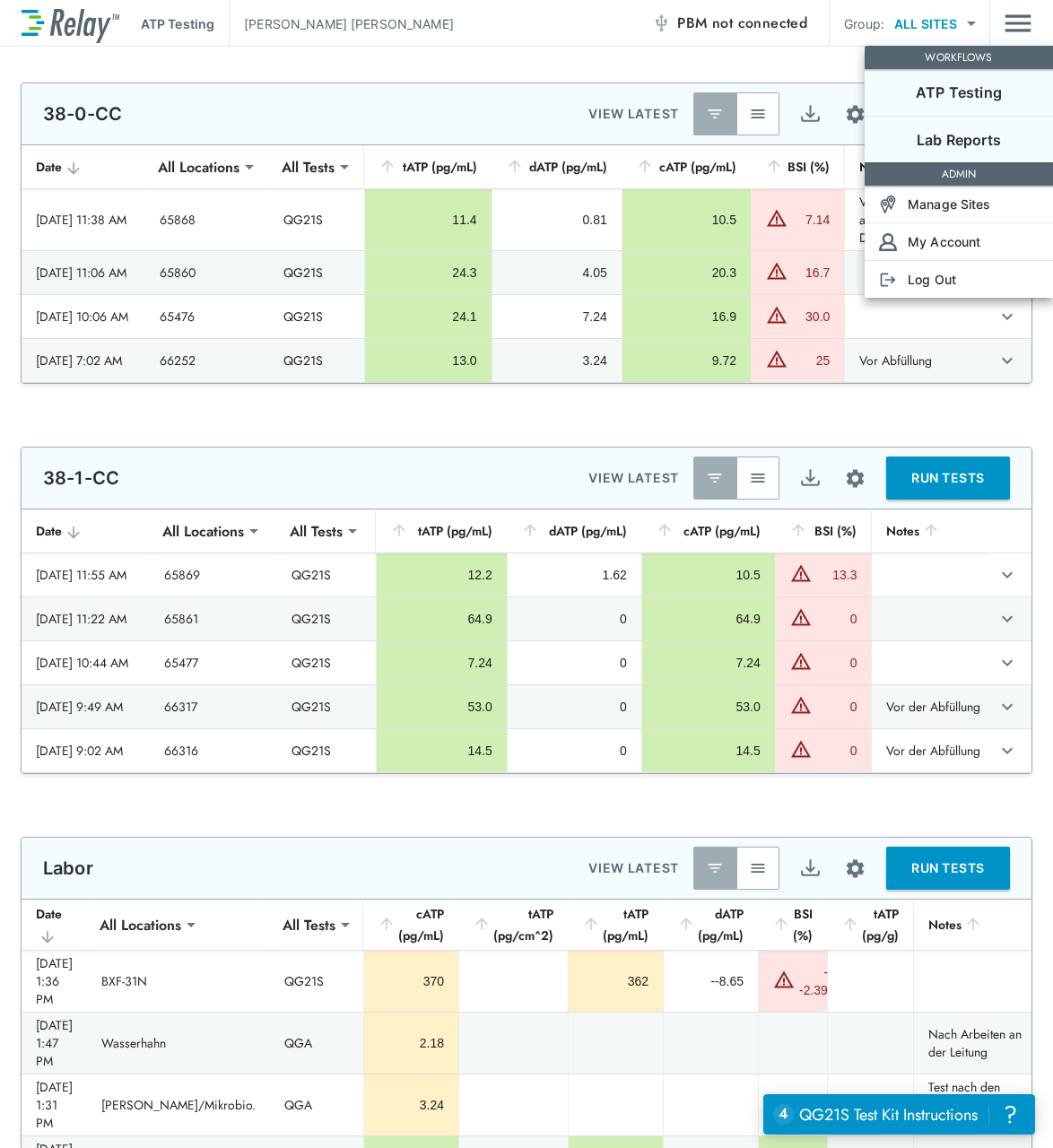 click on "Lab Reports" at bounding box center (959, 140) 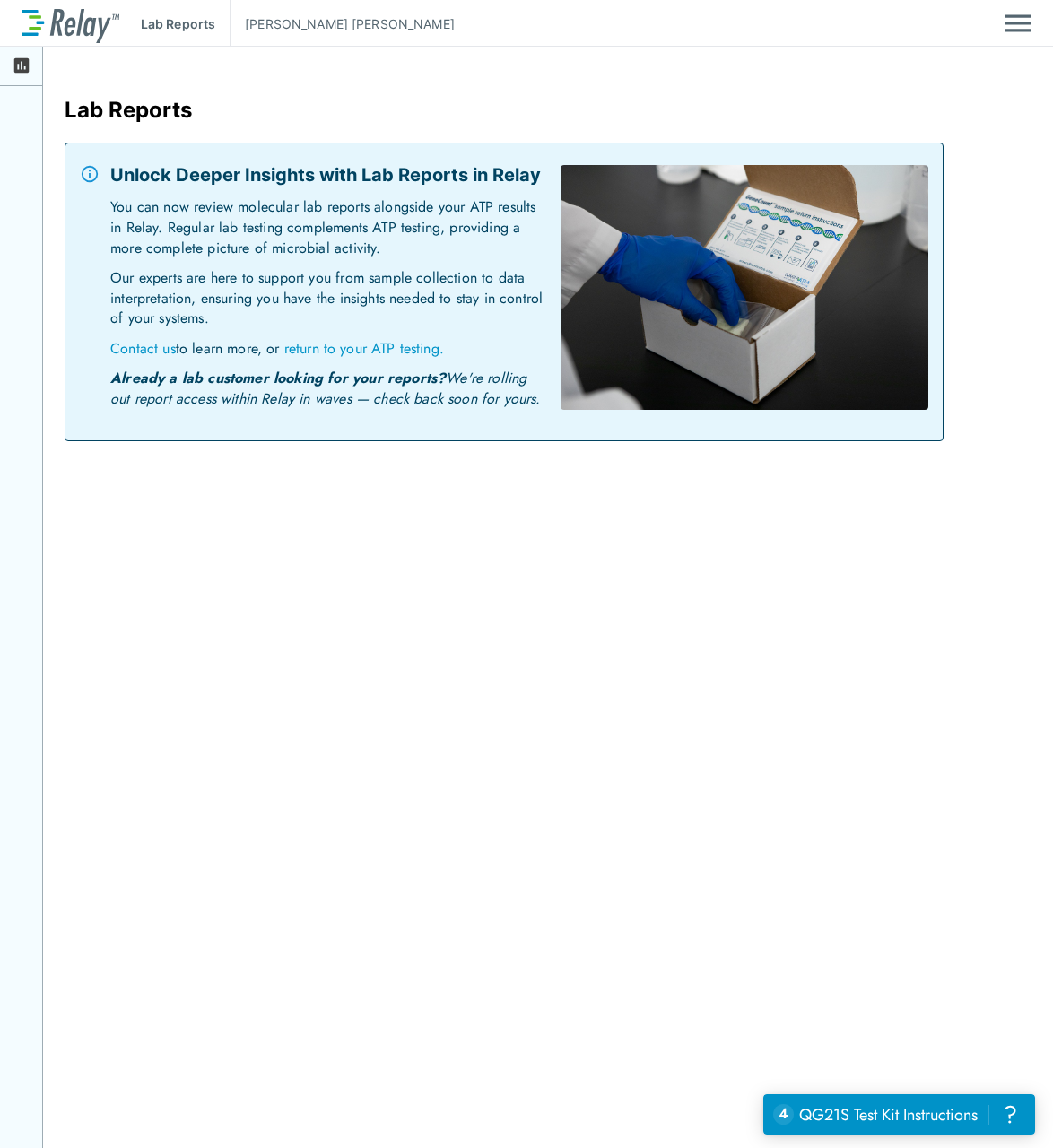 click 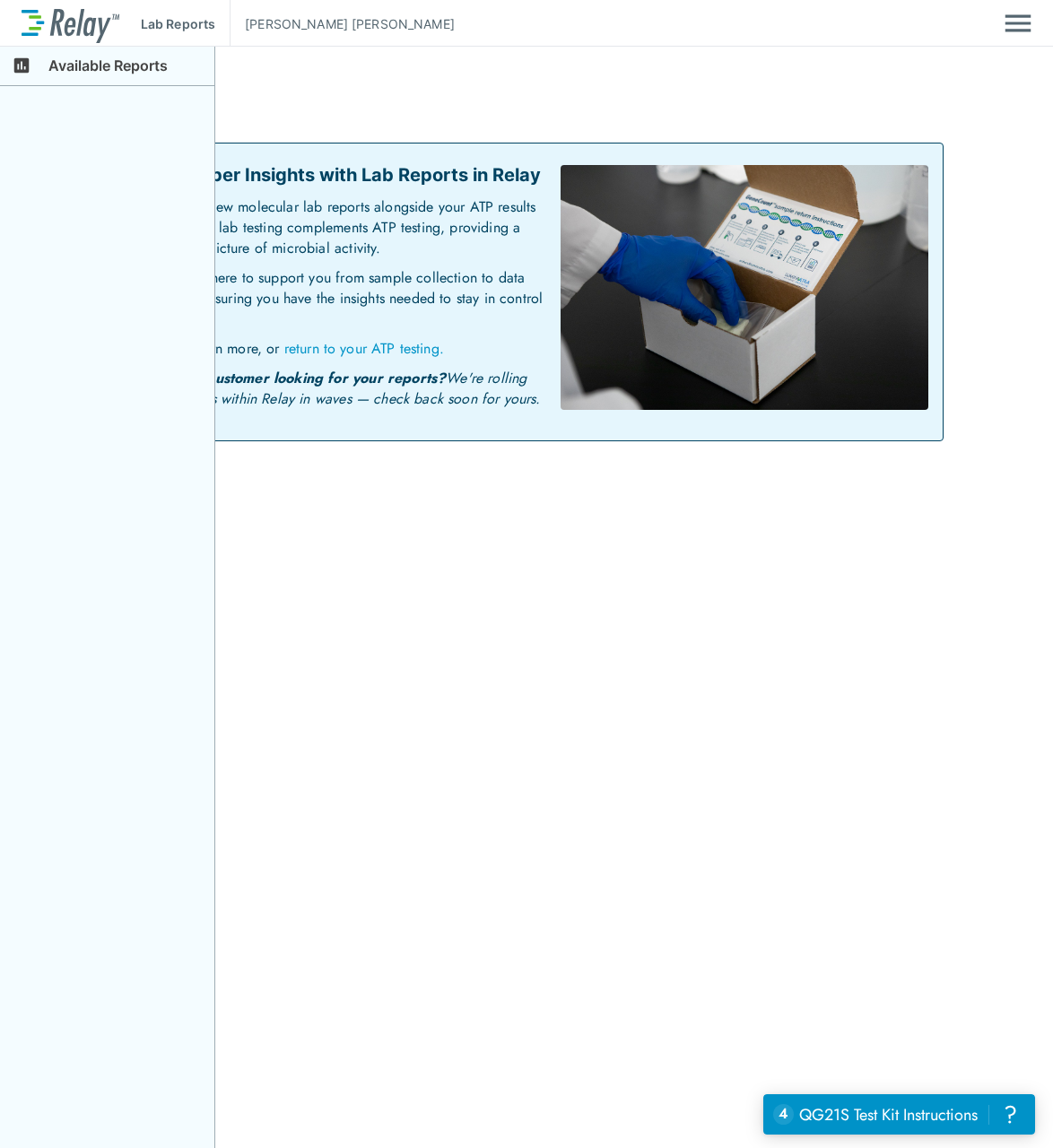 click 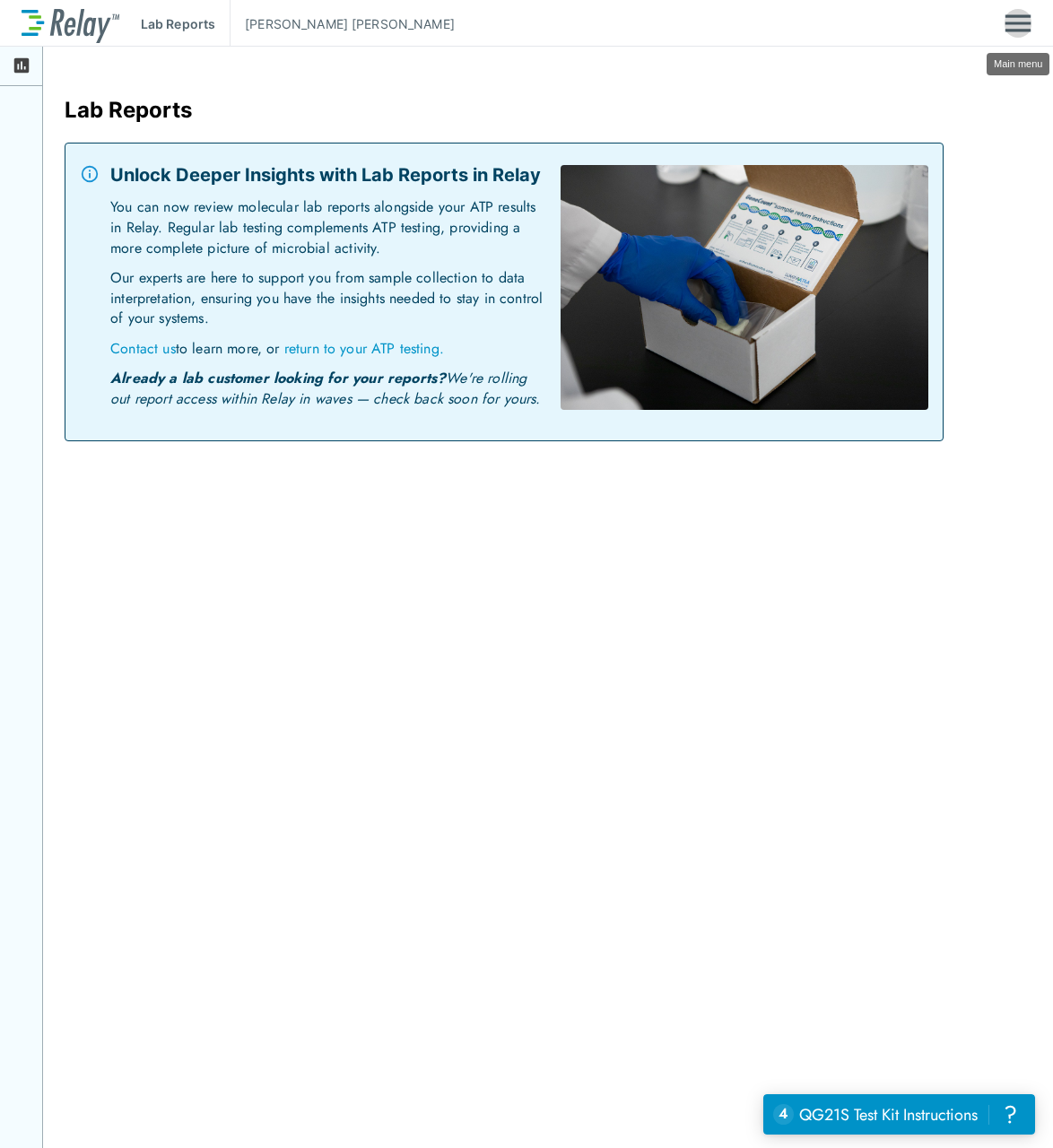 click at bounding box center [1018, 23] 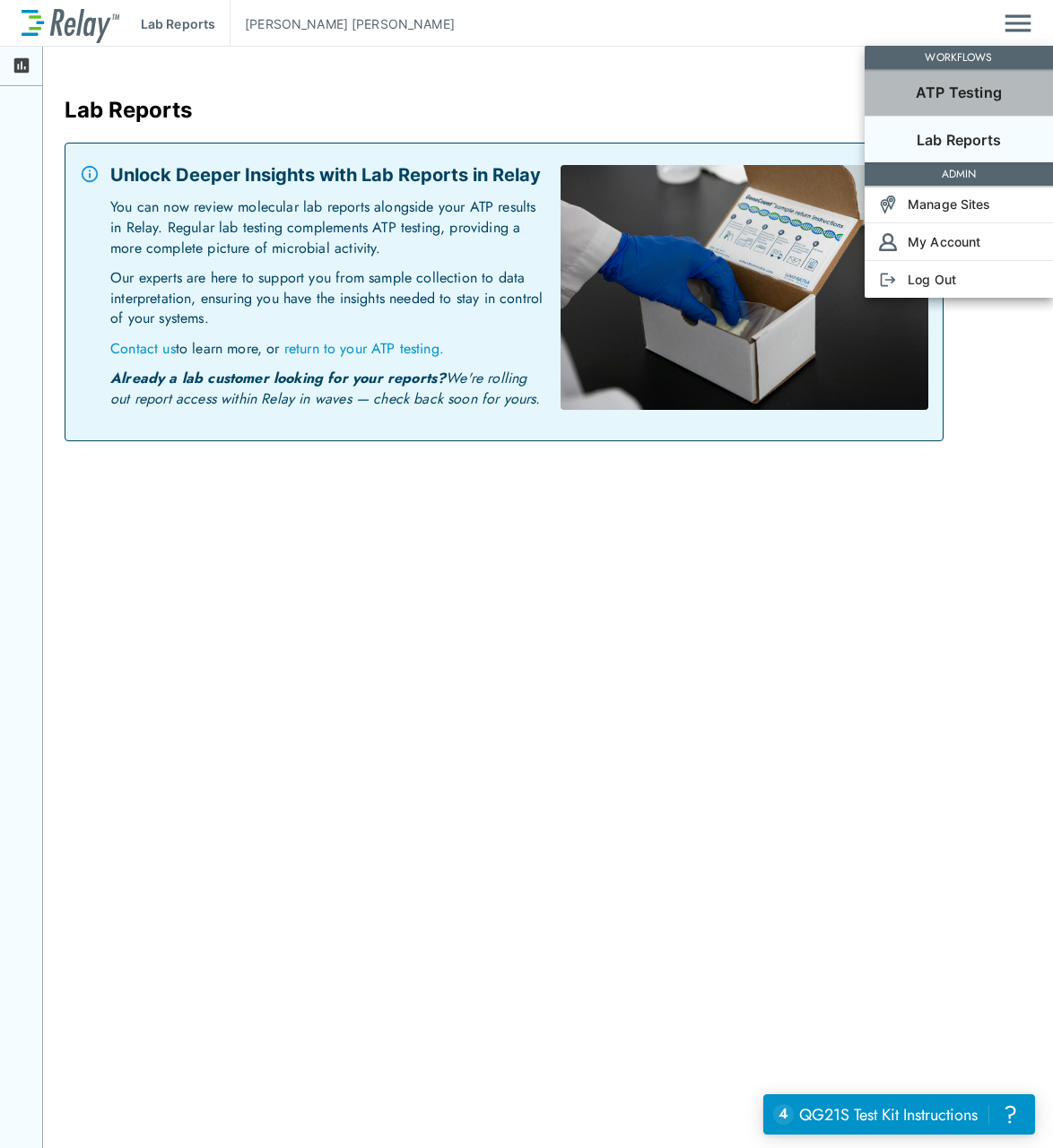 click on "ATP Testing" at bounding box center [959, 92] 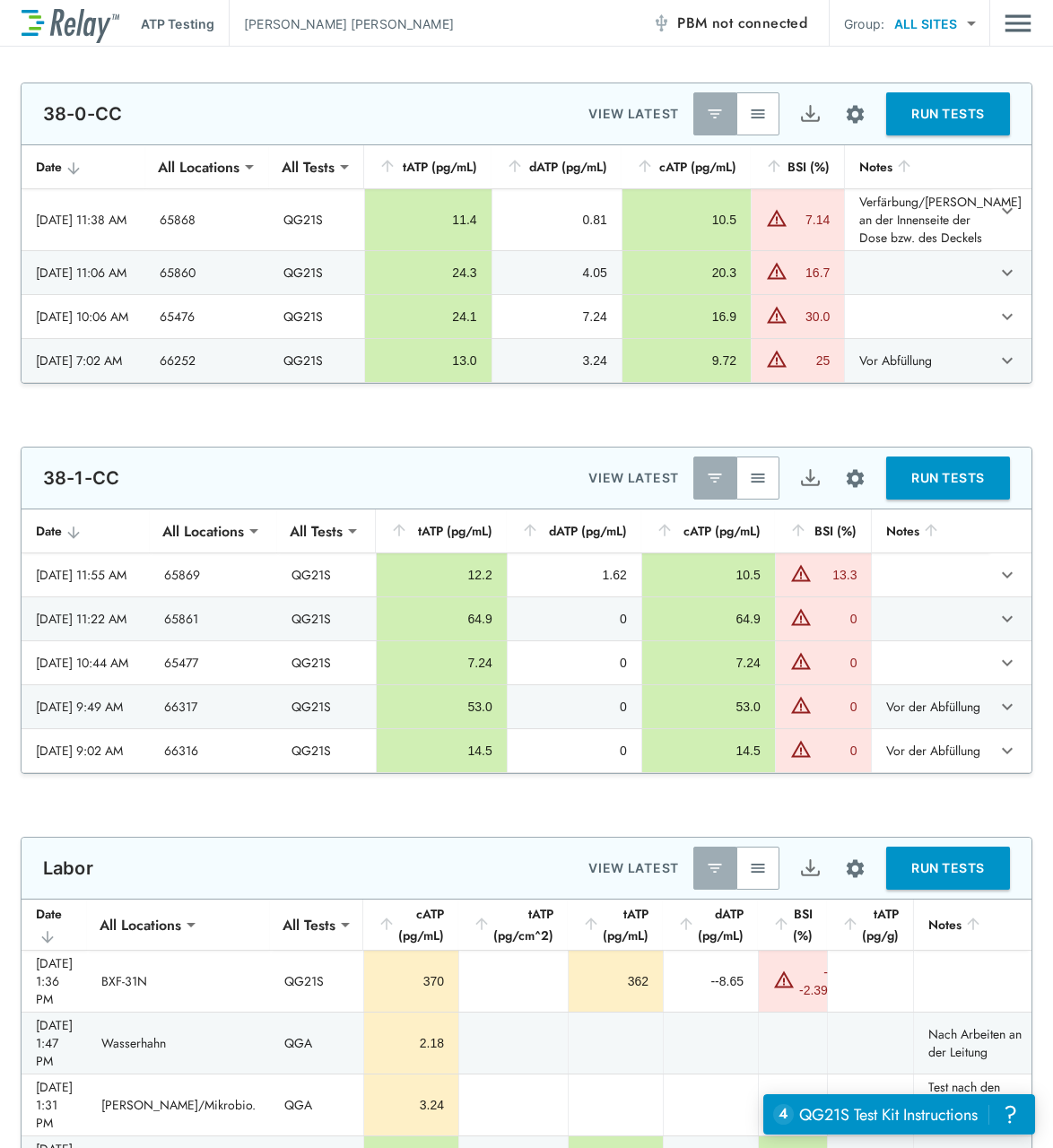 click on "**********" at bounding box center [526, 574] 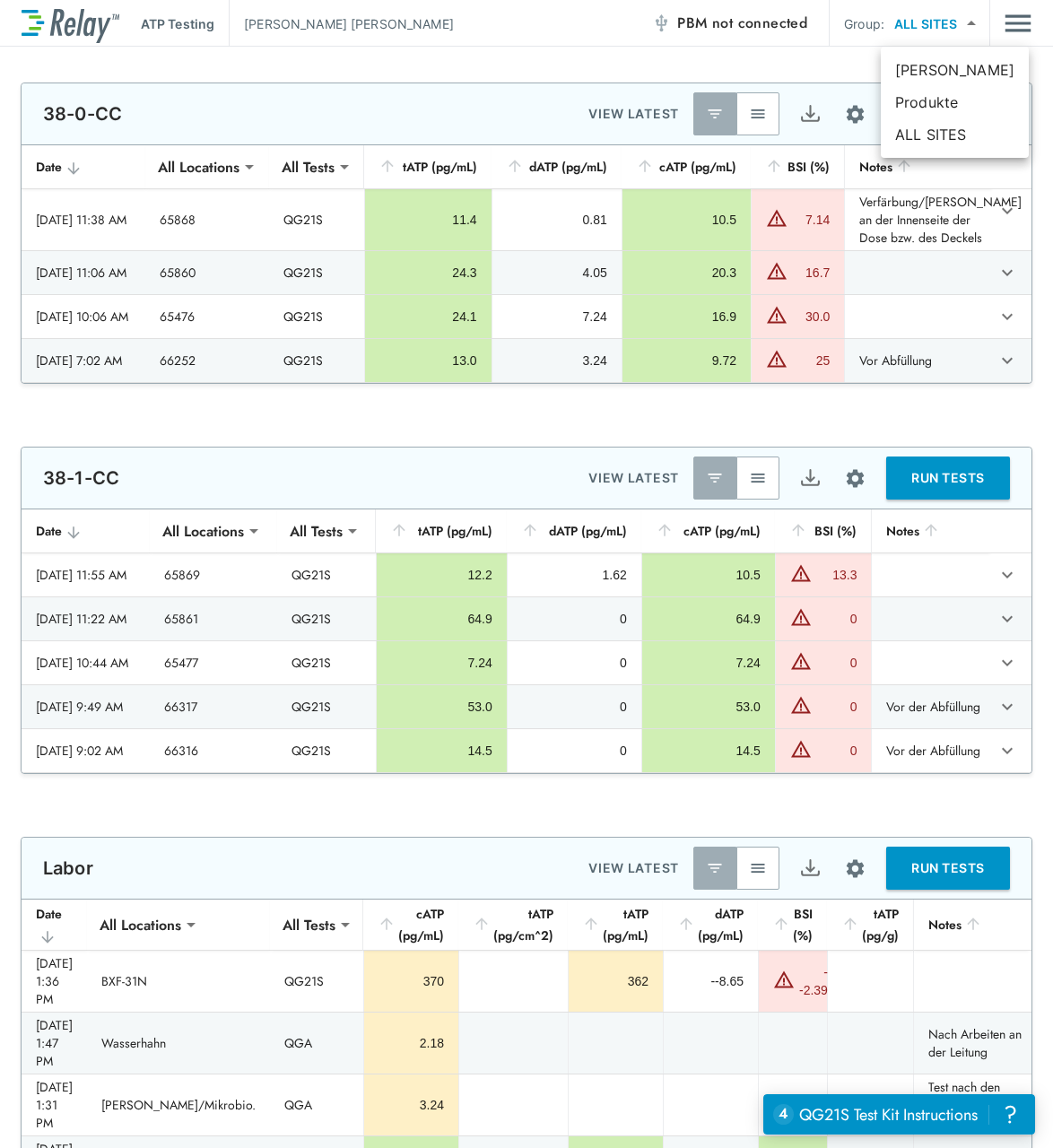 click at bounding box center (526, 574) 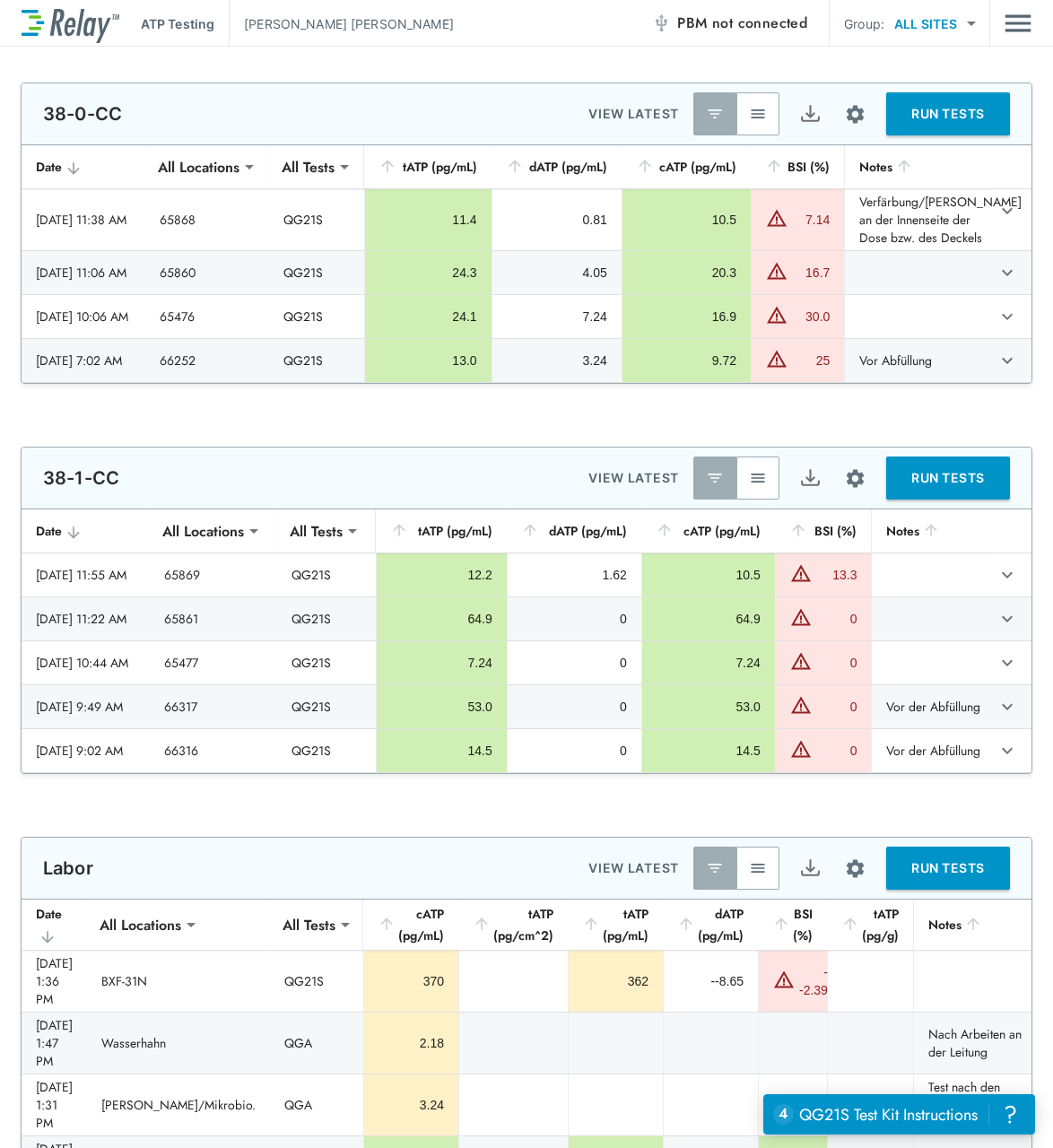 click on "ATP Testing Matthias   Schabo PBM   not connected Group: ALL SITES ********* ​" at bounding box center (526, 23) 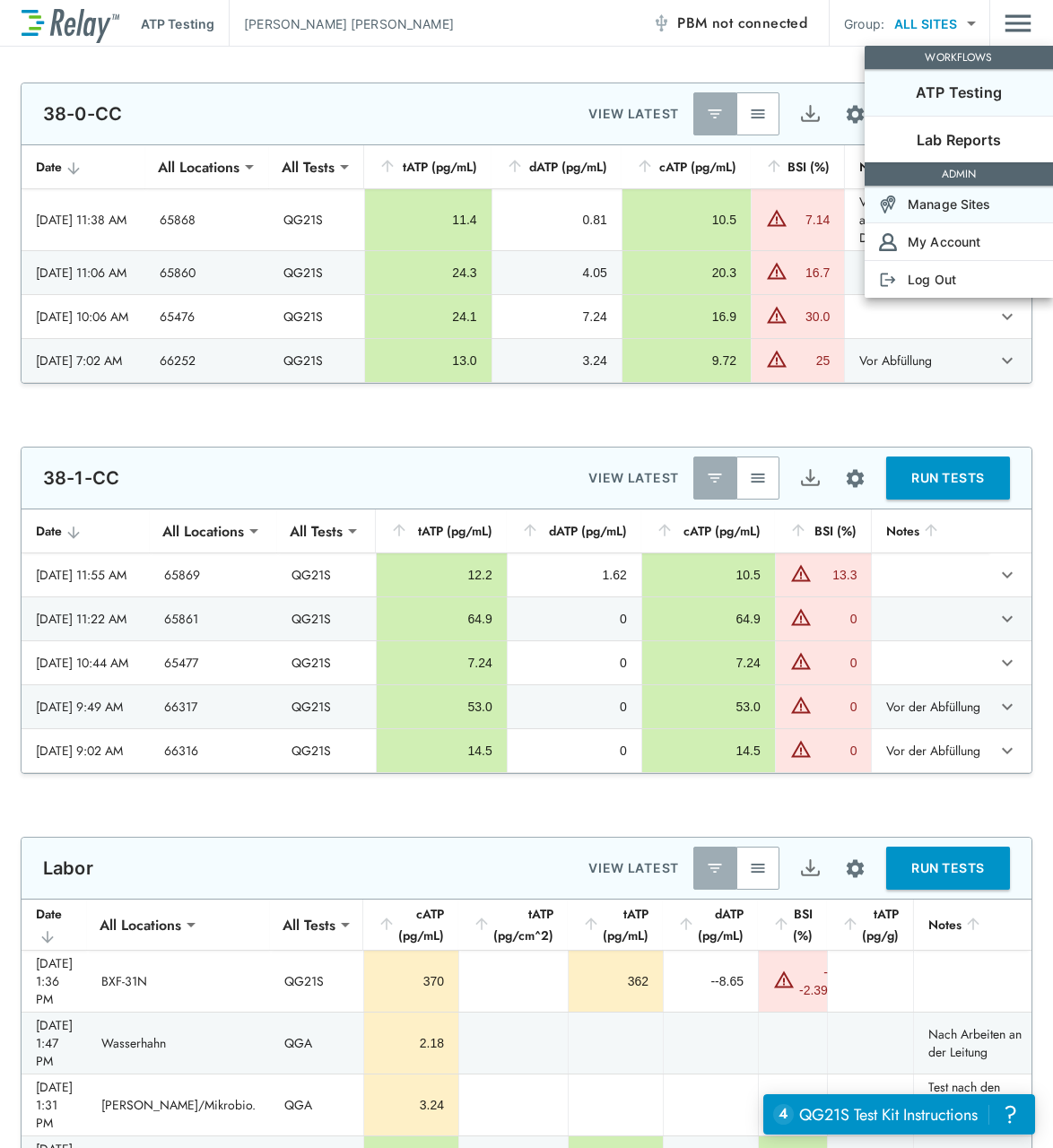 click on "Manage Sites" at bounding box center (949, 204) 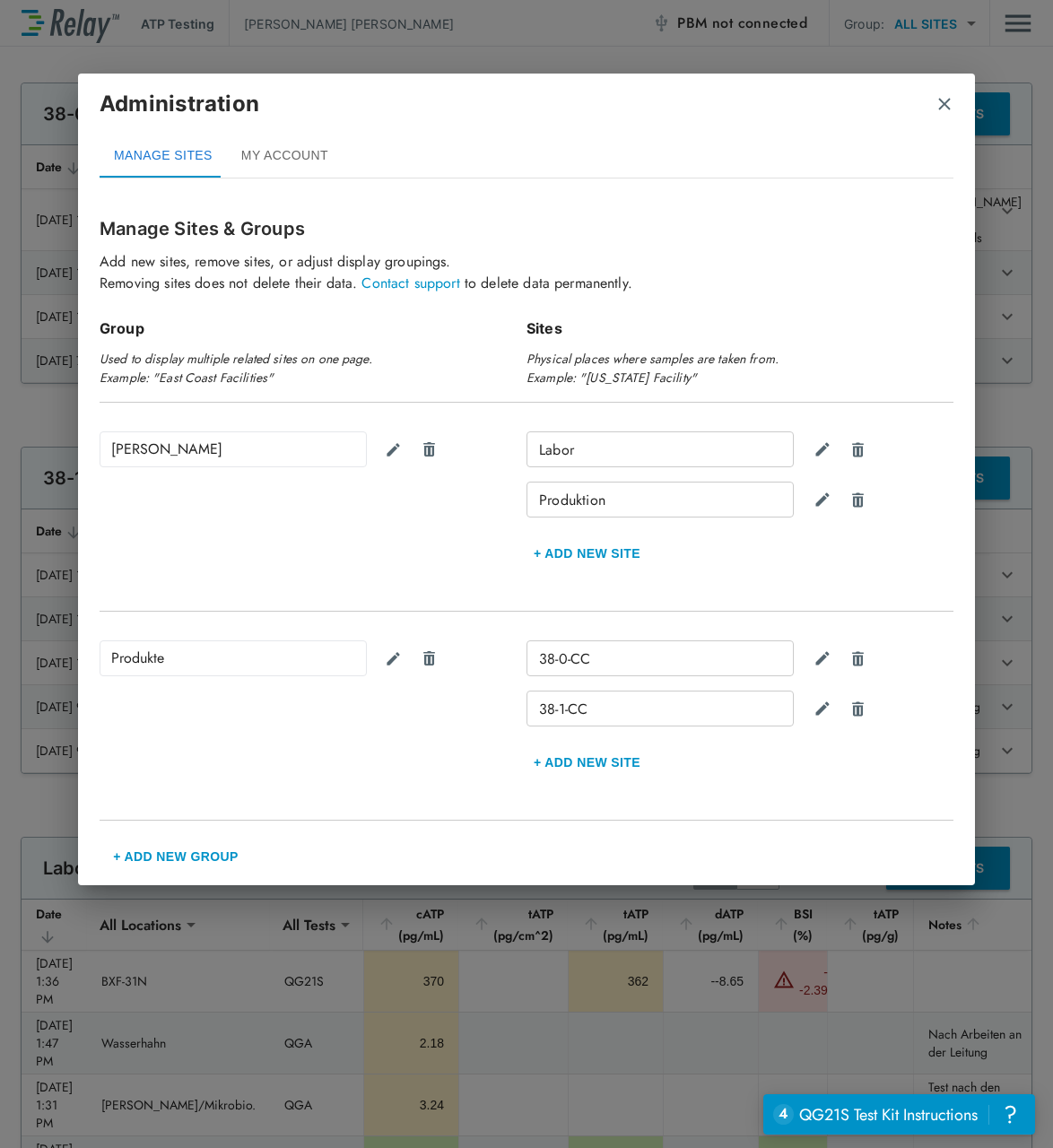 click at bounding box center (944, 104) 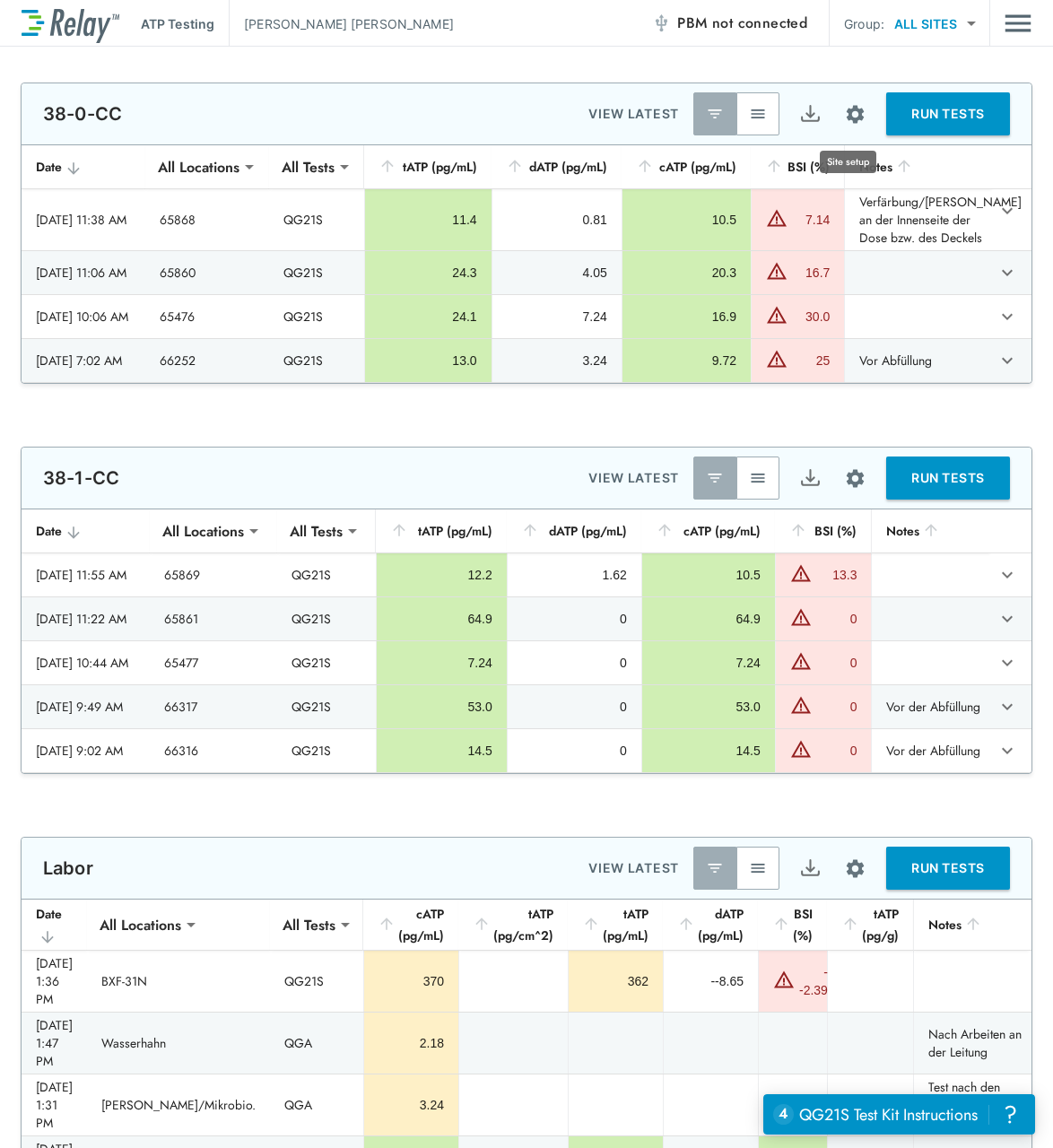 click at bounding box center [855, 114] 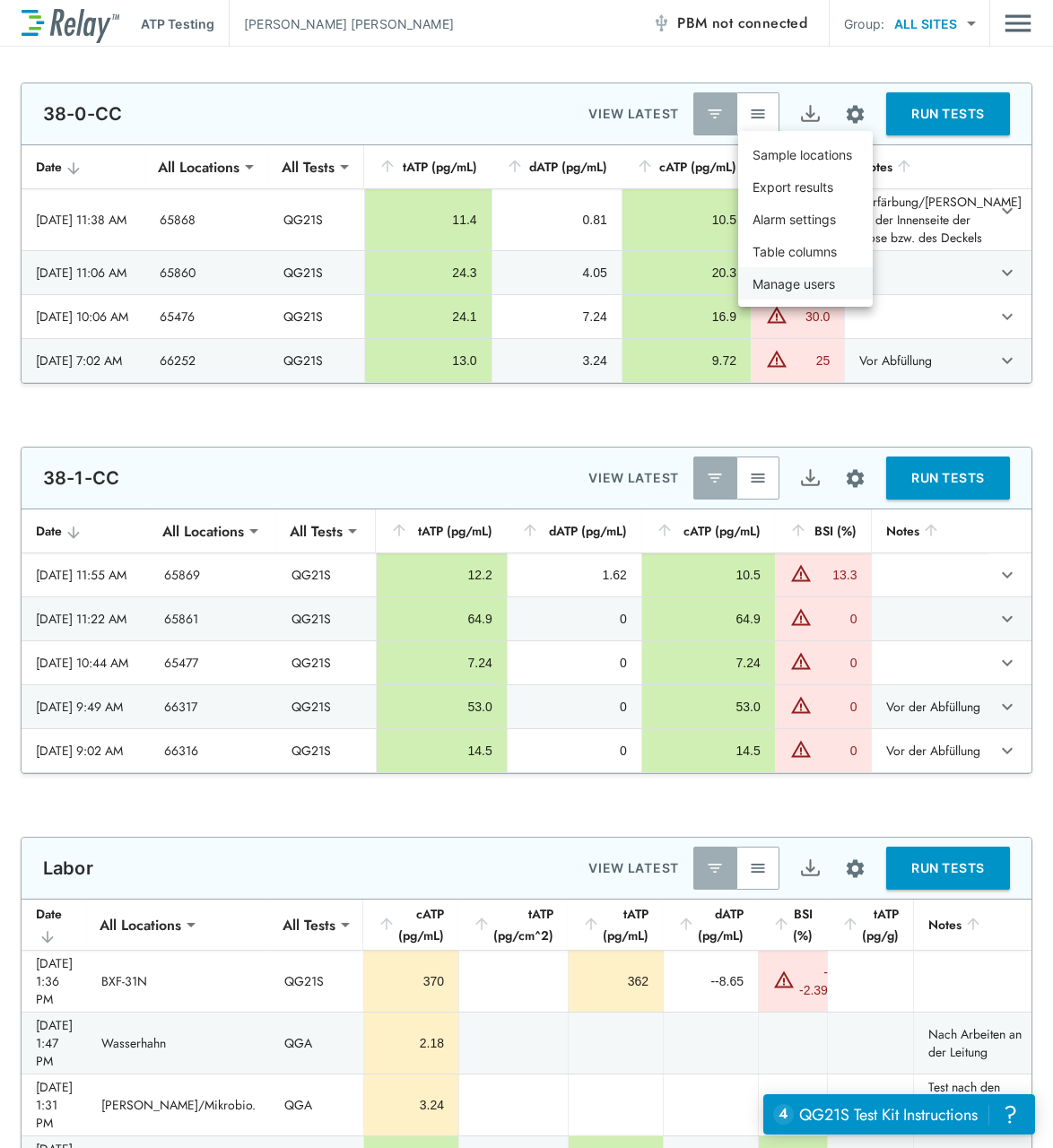 click on "Manage users" at bounding box center [794, 283] 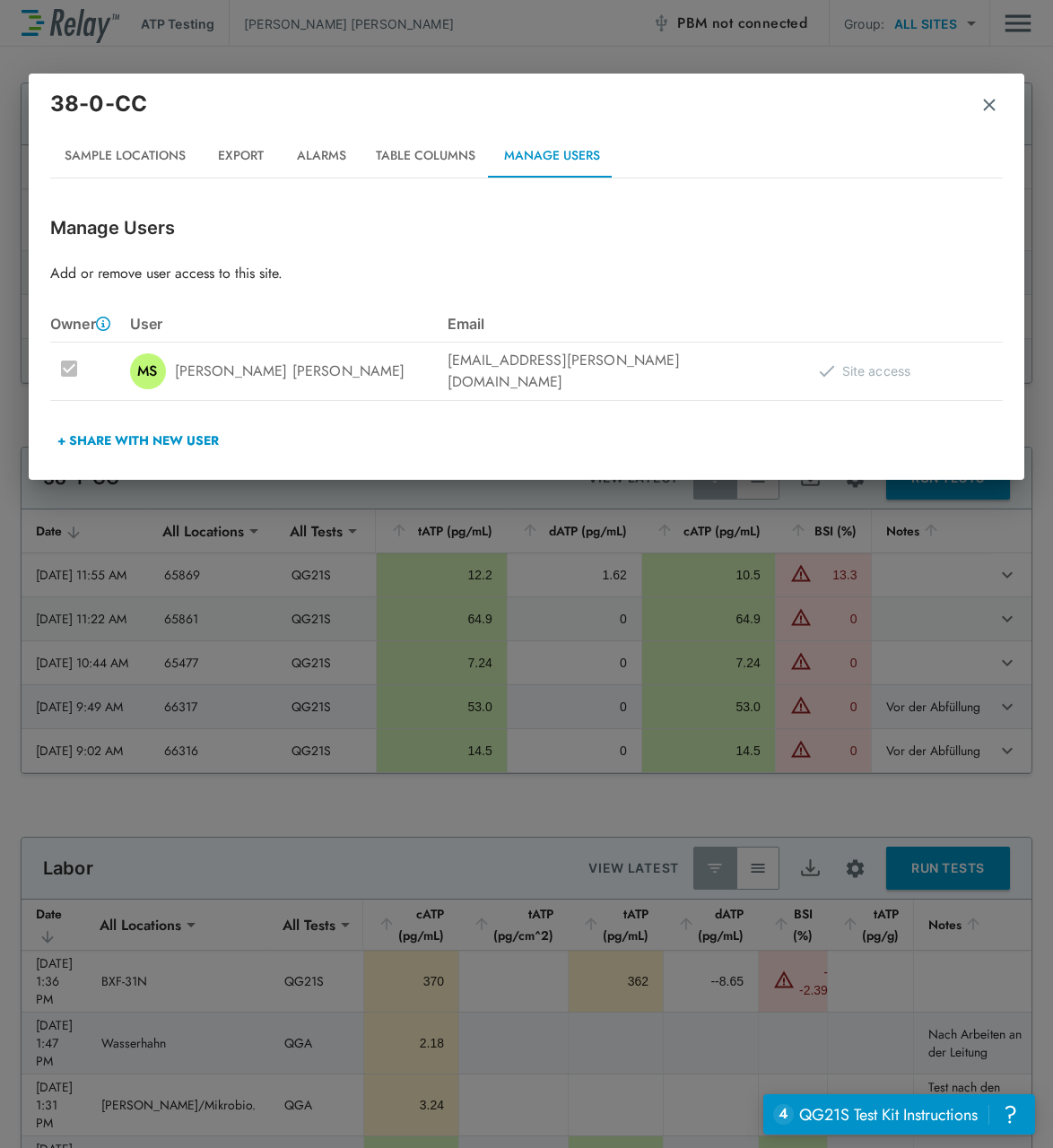 click on "Table Columns" at bounding box center [425, 156] 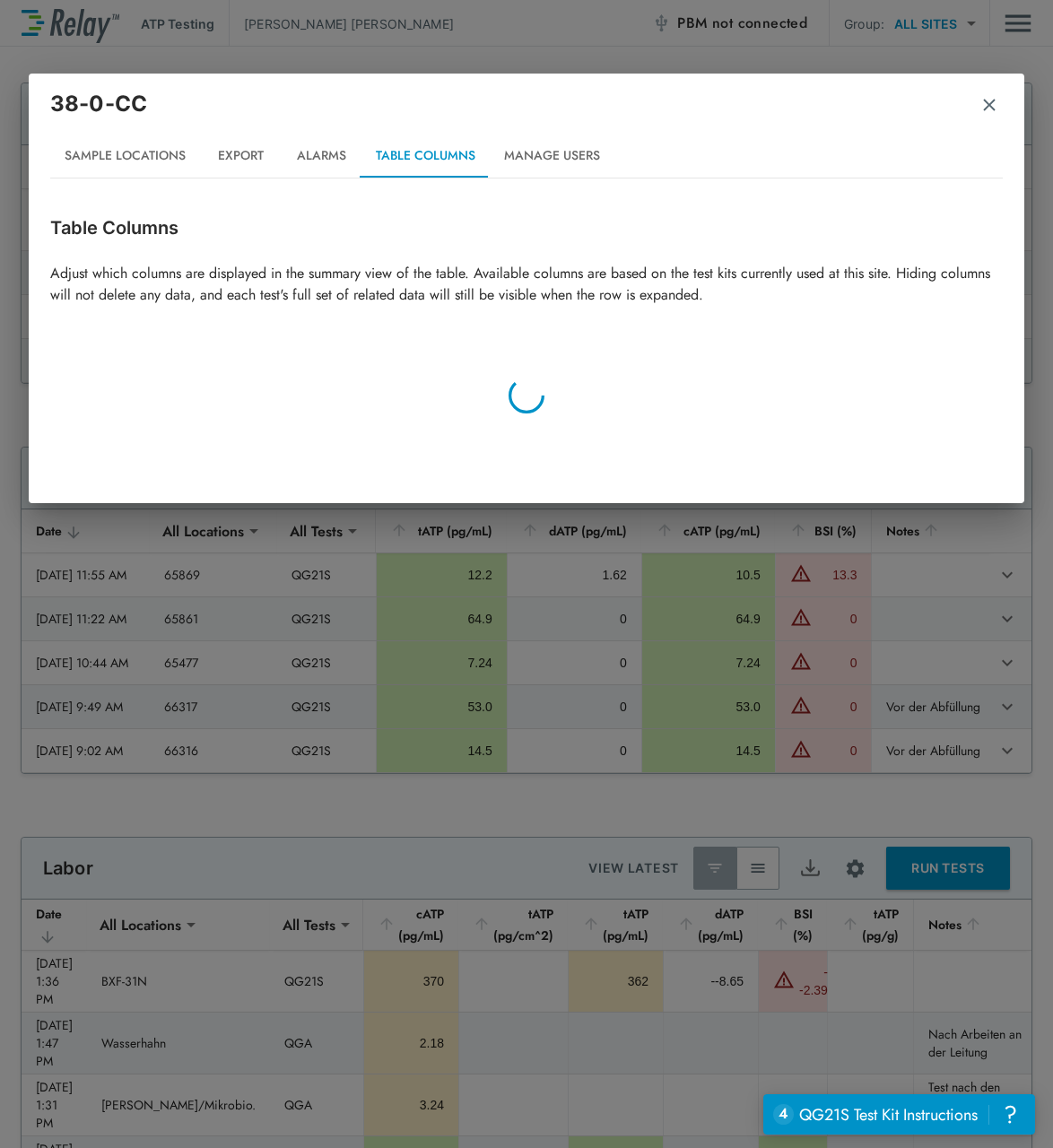 click on "Manage Users" at bounding box center [552, 156] 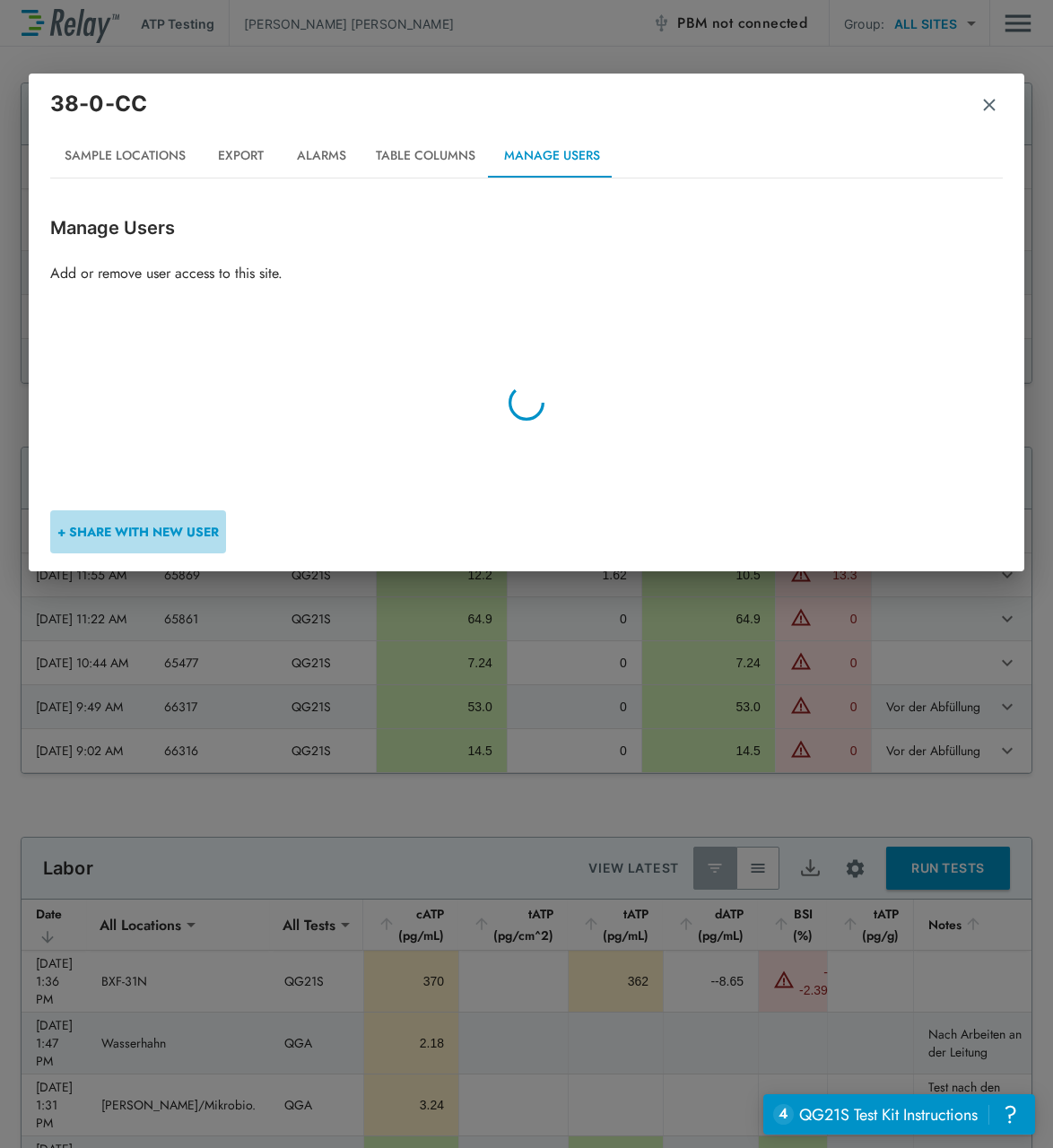 click on "38-0-CC Sample Locations Export Alarms Table Columns Manage Users Manage Users Add or remove user access to this site. + Share with New User" at bounding box center (526, 574) 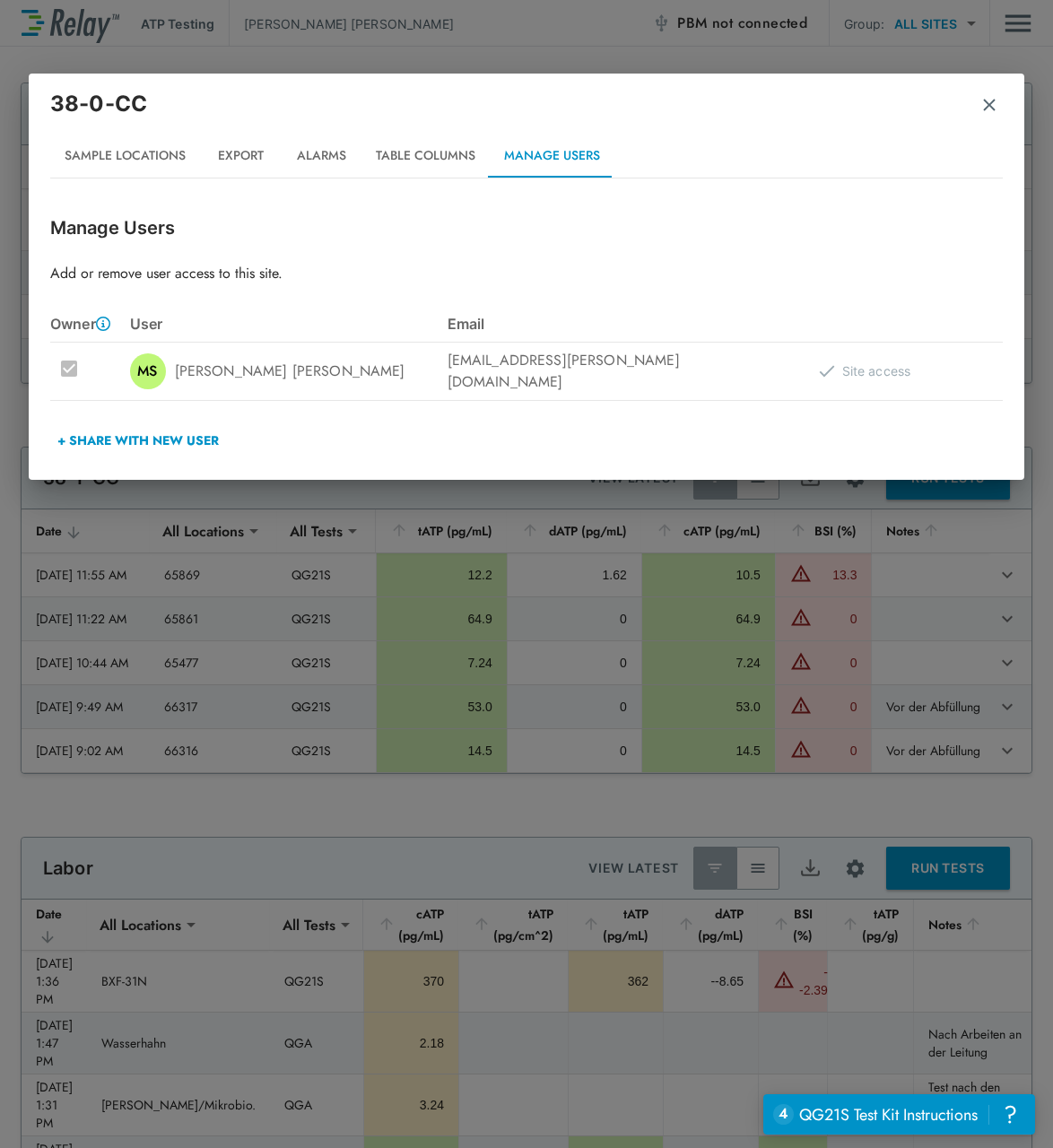 click on "38-0-CC Sample Locations Export Alarms Table Columns Manage Users" at bounding box center (526, 133) 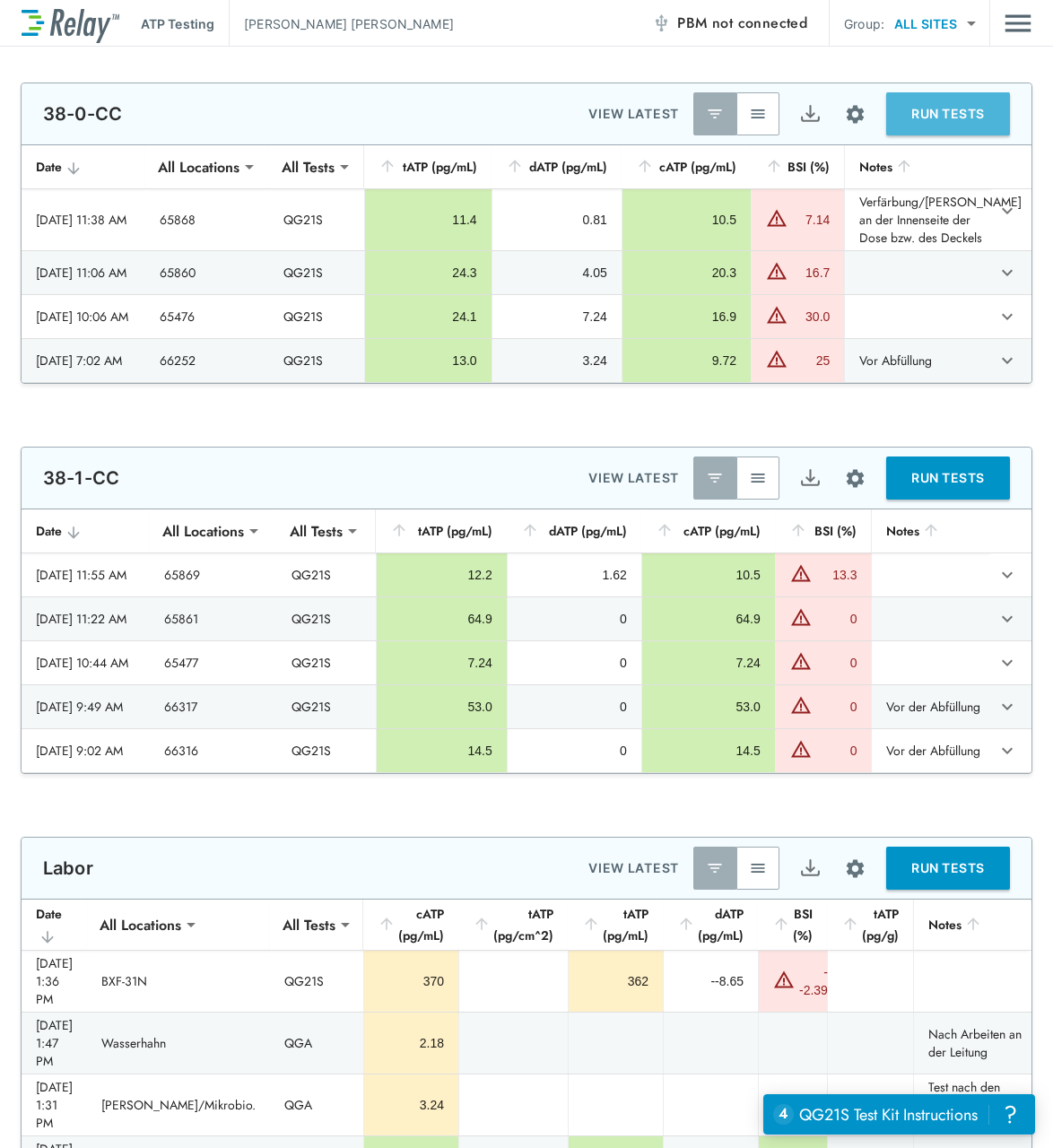 click on "RUN TESTS" at bounding box center [948, 114] 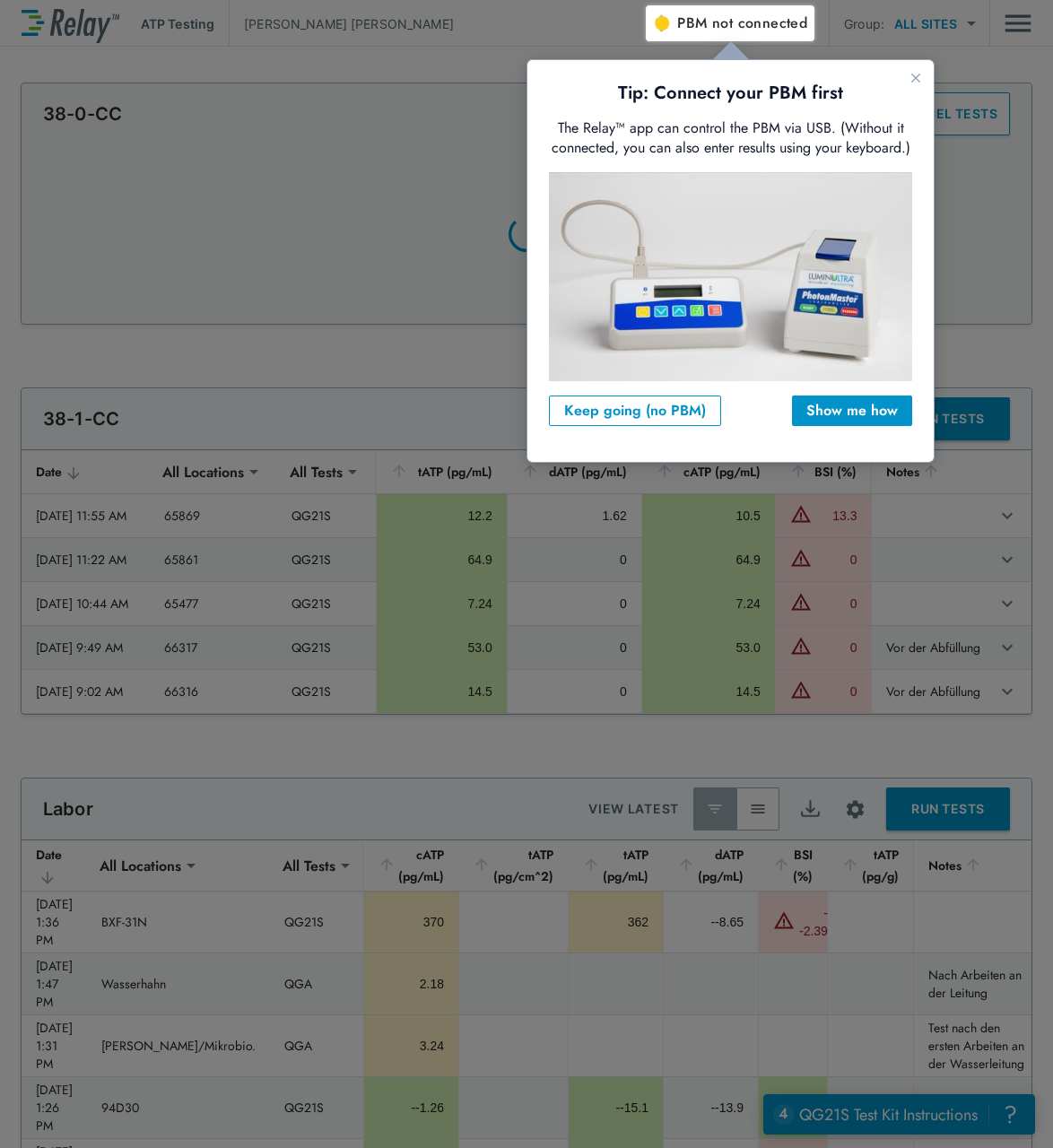 scroll, scrollTop: 0, scrollLeft: 0, axis: both 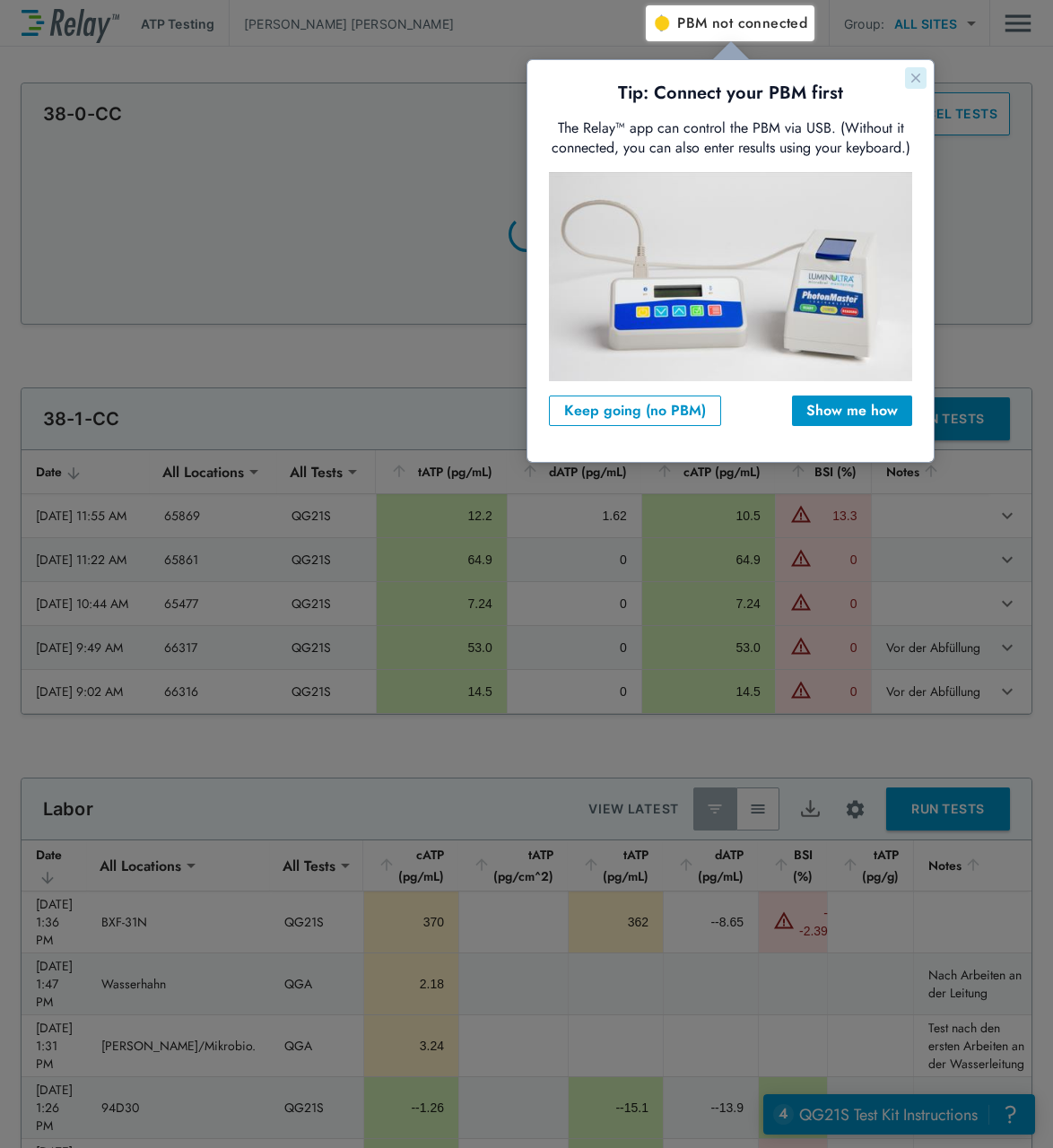 click 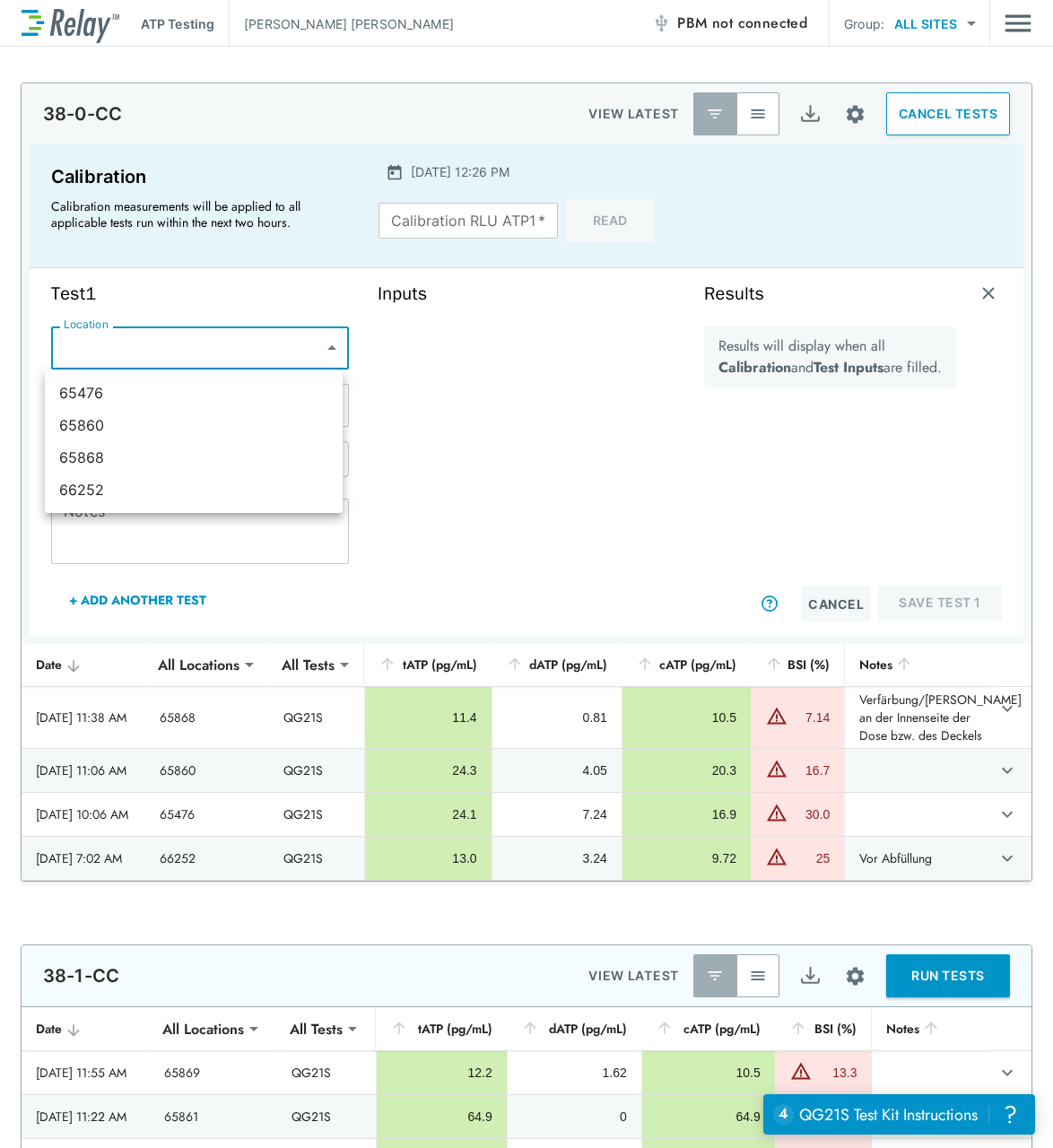 click on "**********" at bounding box center [526, 574] 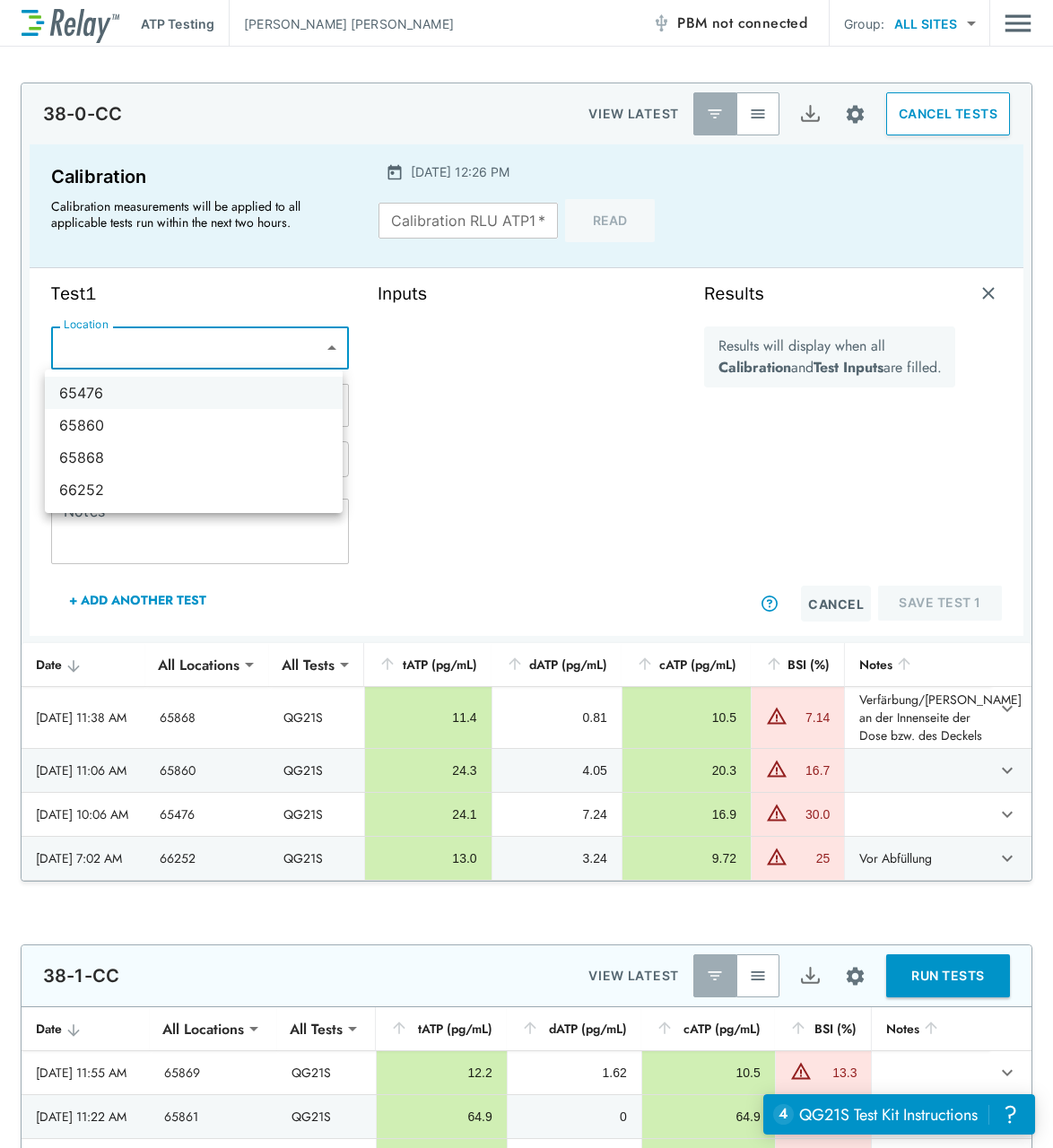 click on "65476" at bounding box center [194, 393] 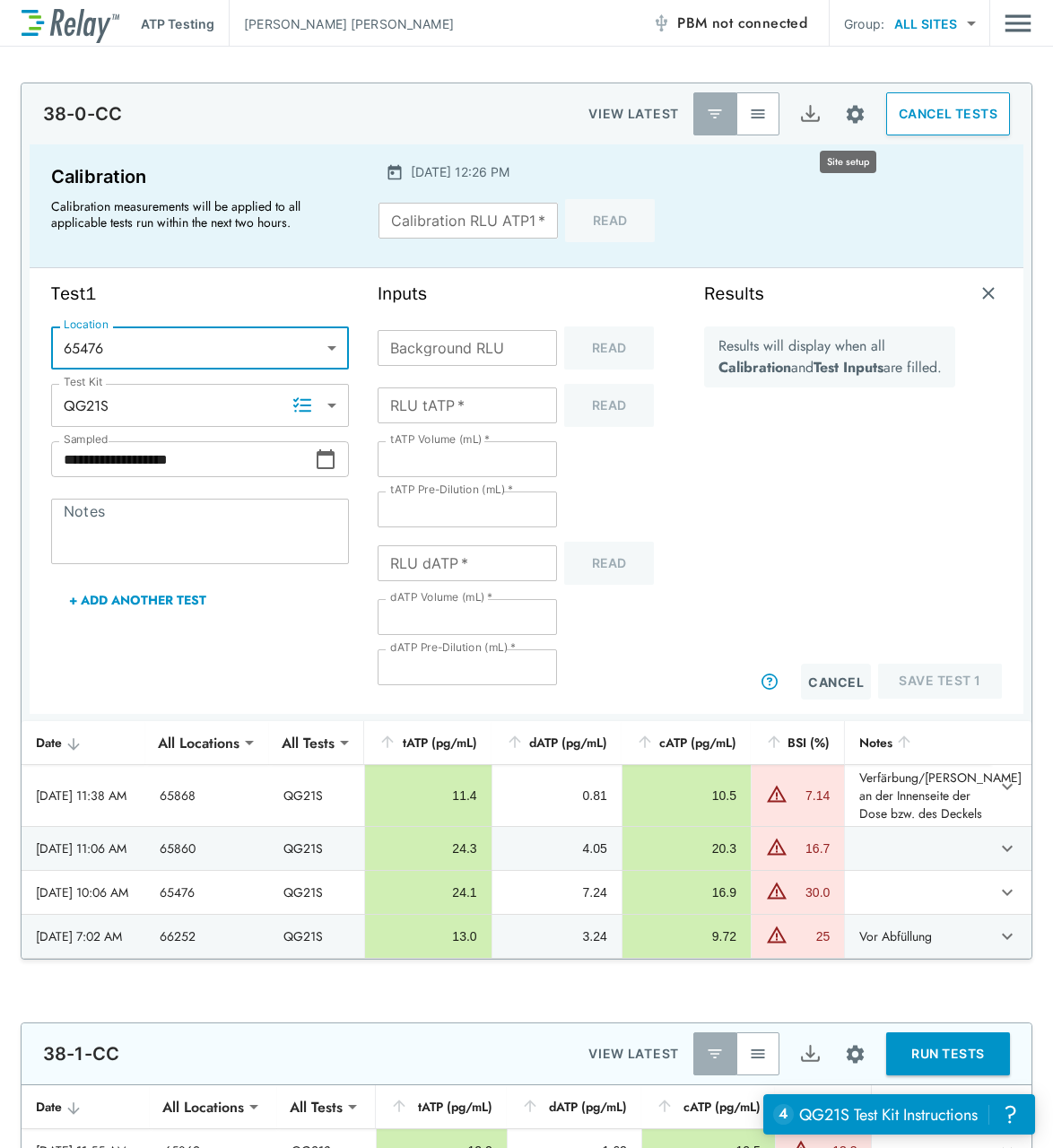 click at bounding box center [855, 114] 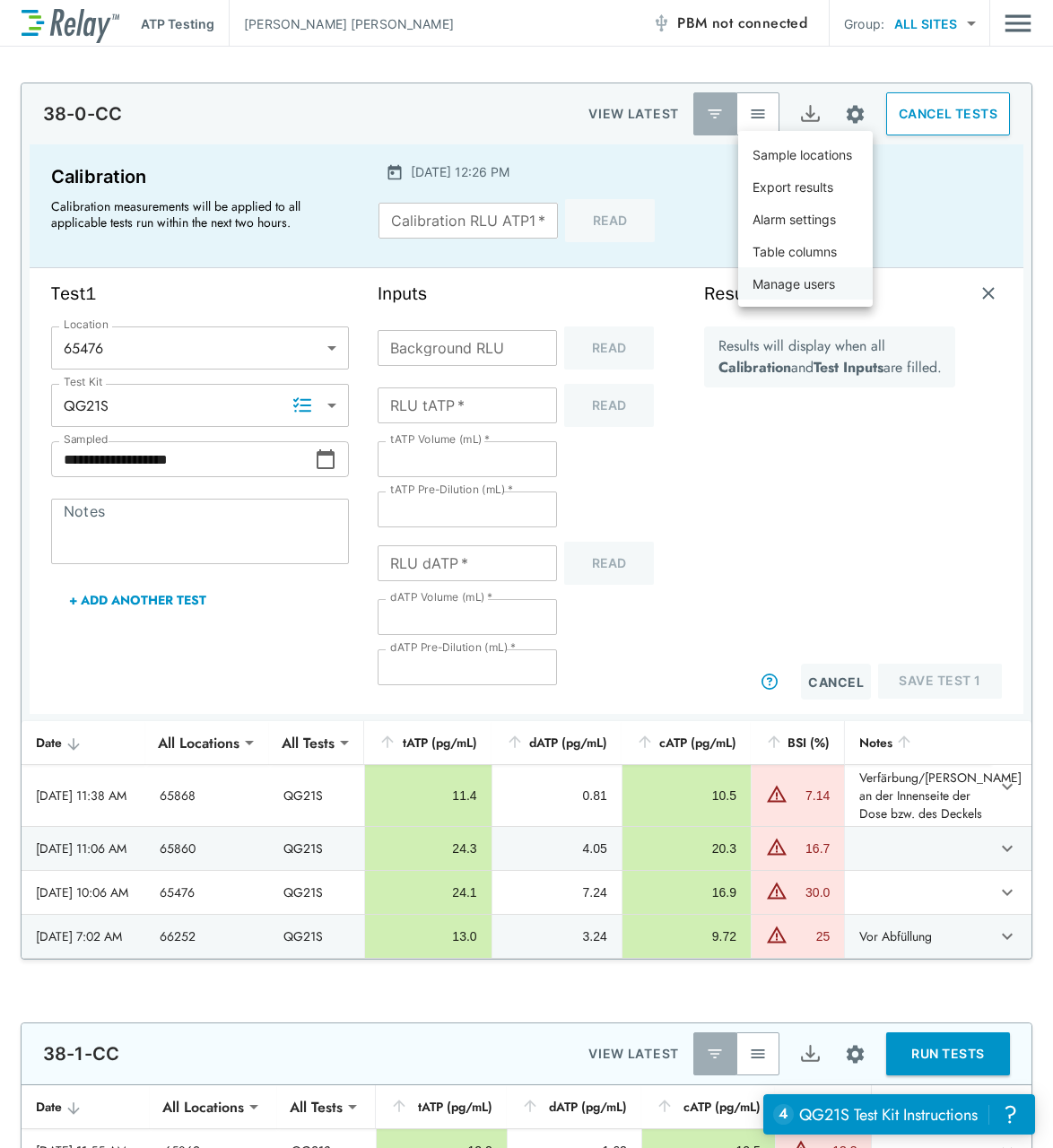 click on "Manage users" at bounding box center (794, 283) 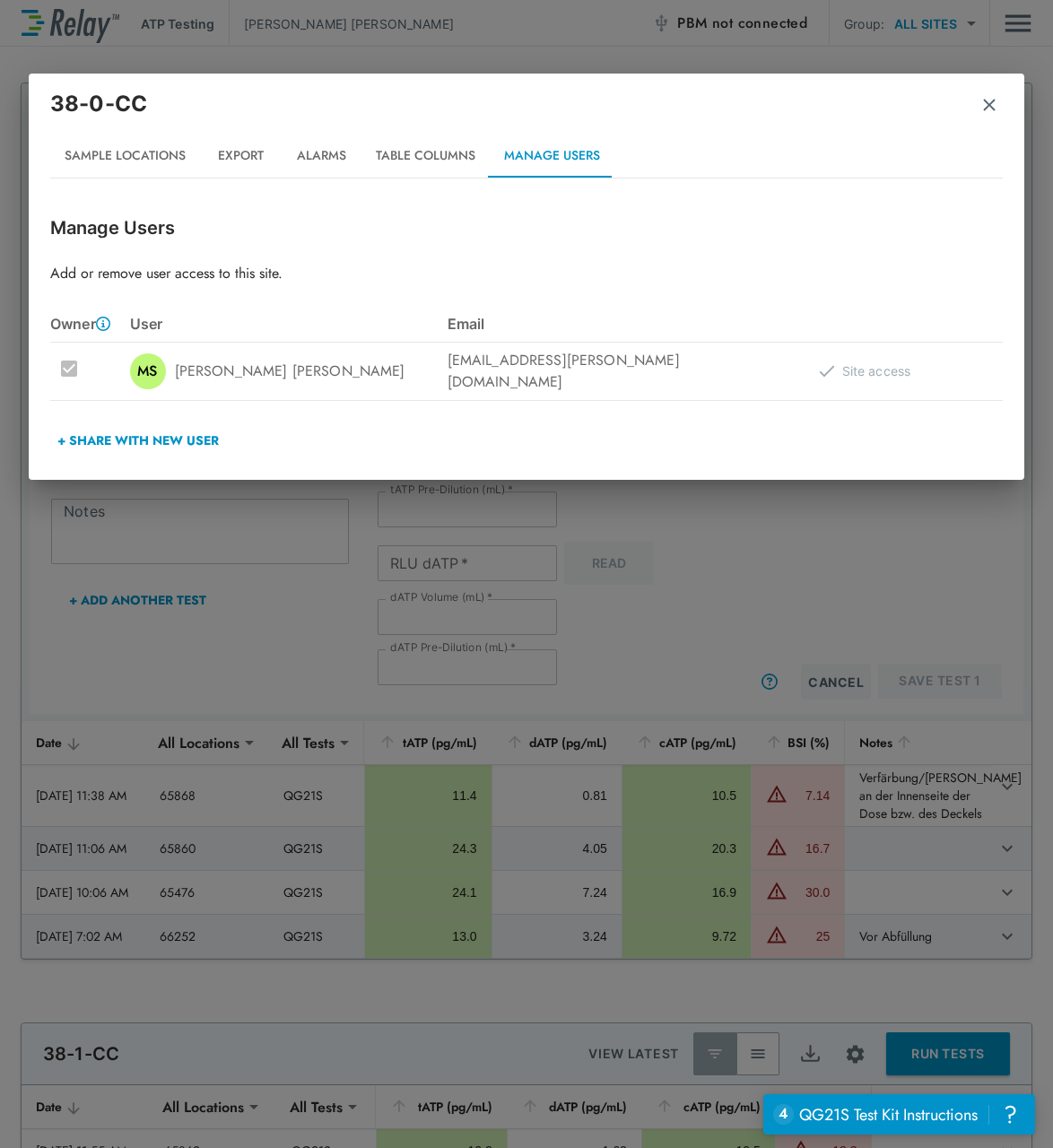 click on "38-0-CC" at bounding box center [526, 111] 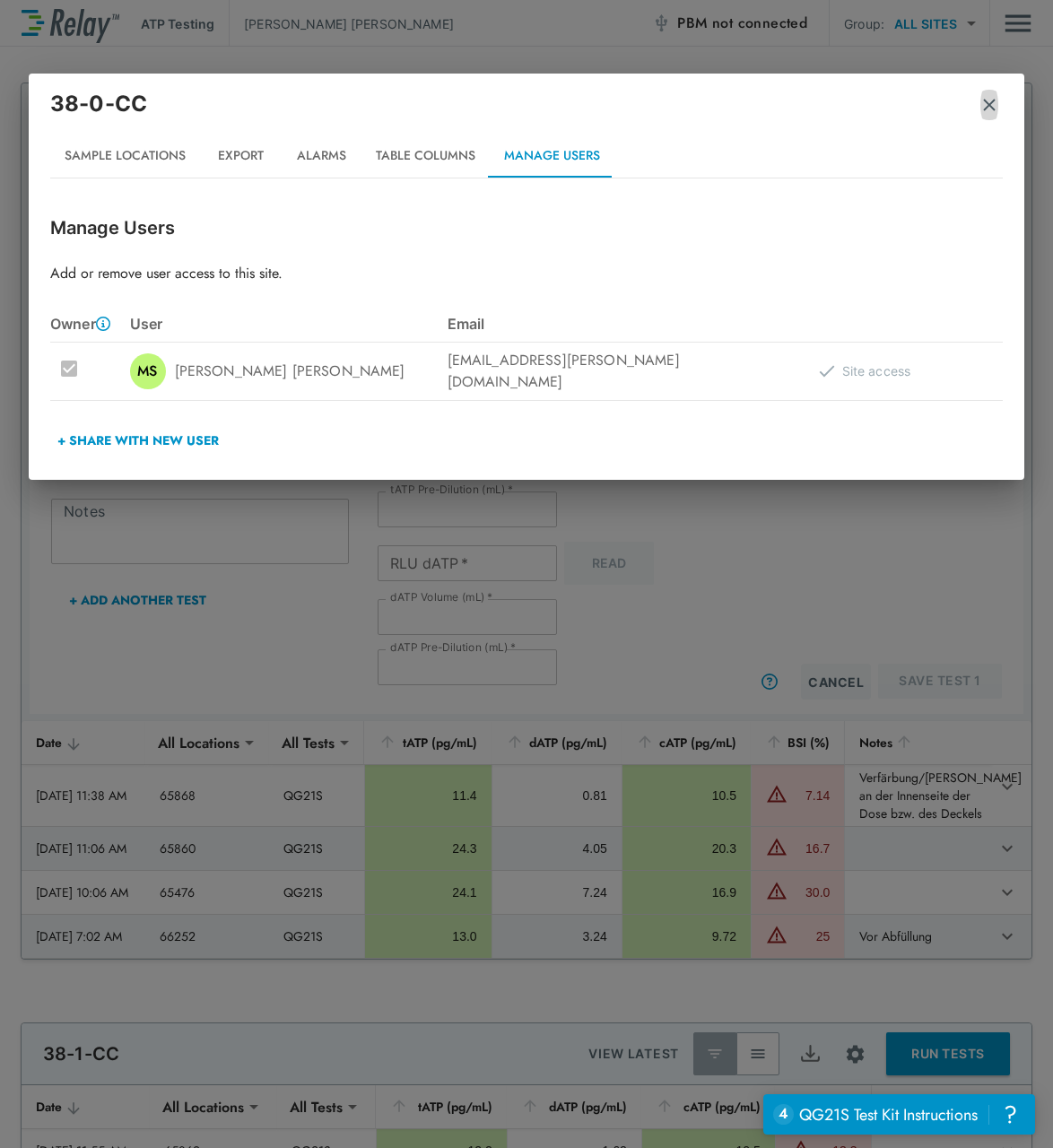 click at bounding box center (989, 105) 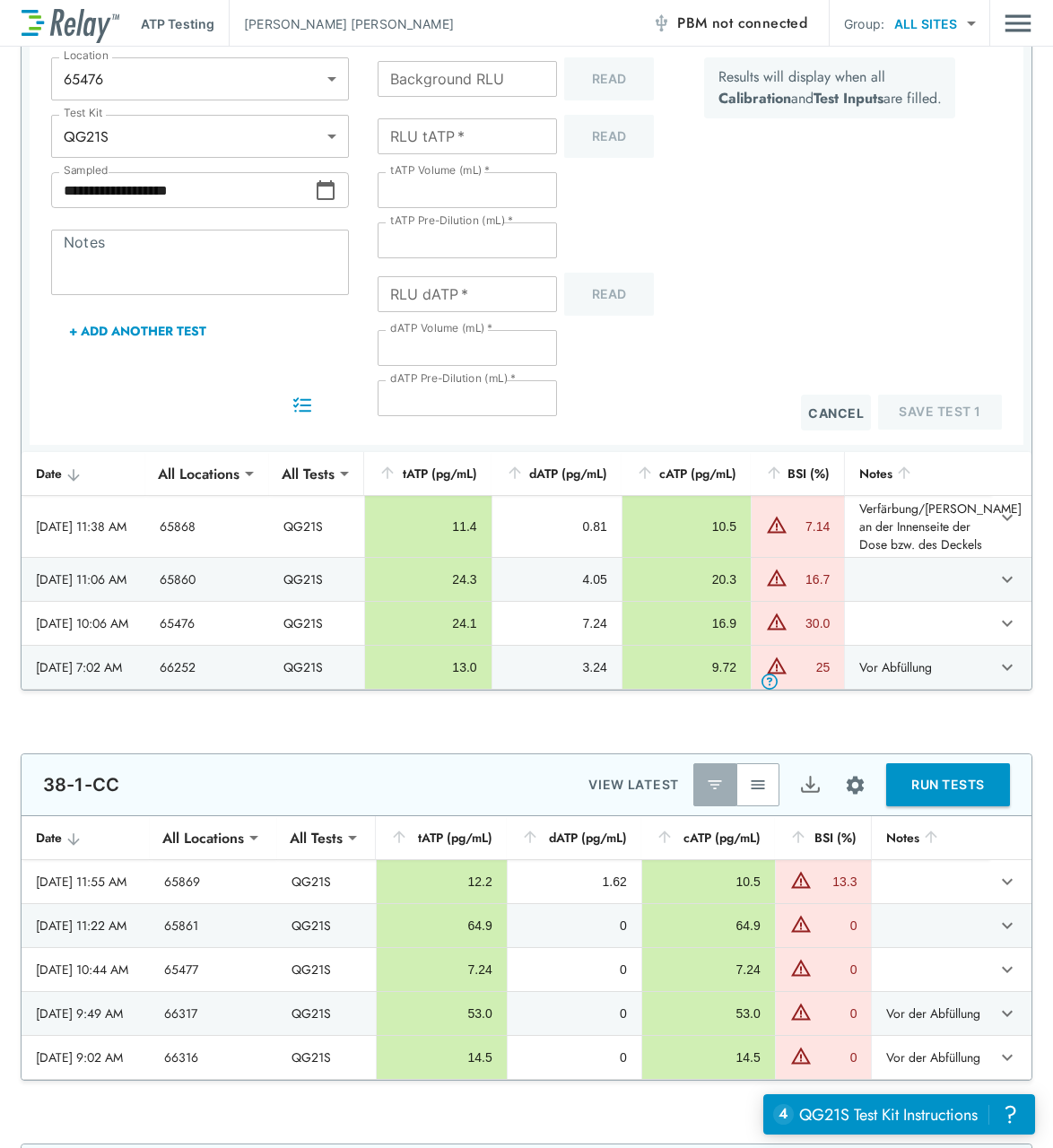 scroll, scrollTop: 0, scrollLeft: 0, axis: both 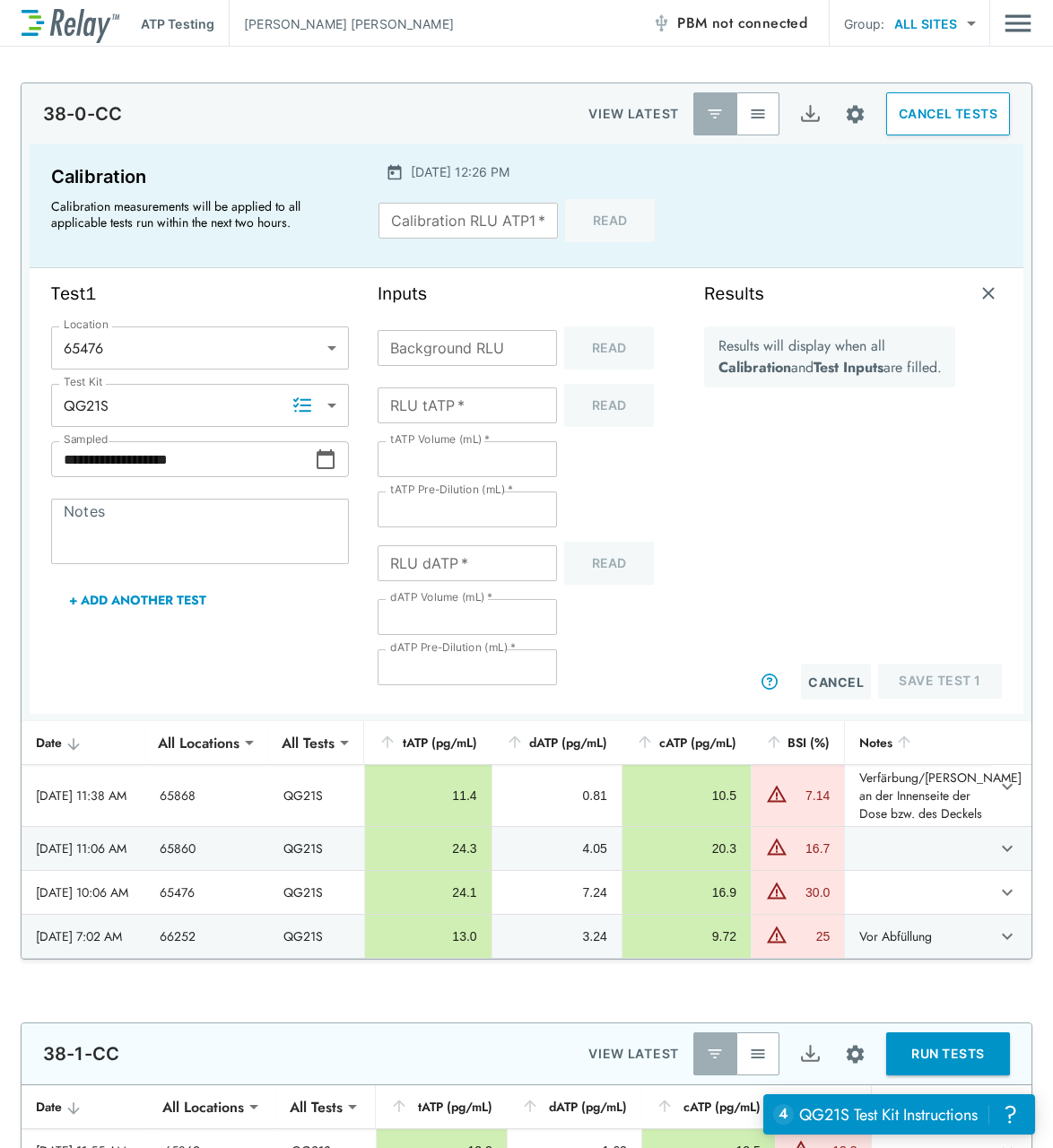 click on "**********" at bounding box center (526, 574) 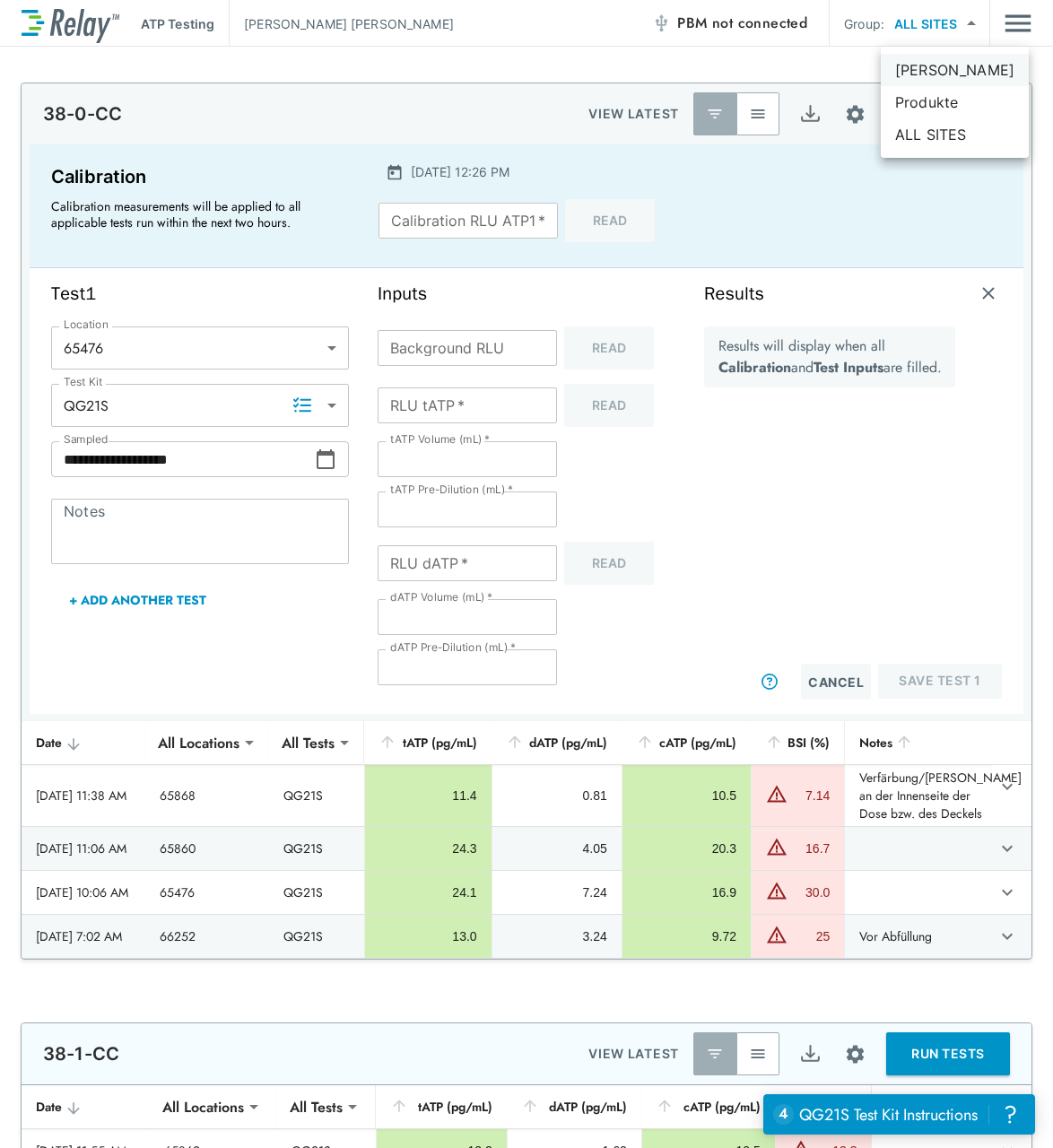 click on "Jansen" at bounding box center (954, 70) 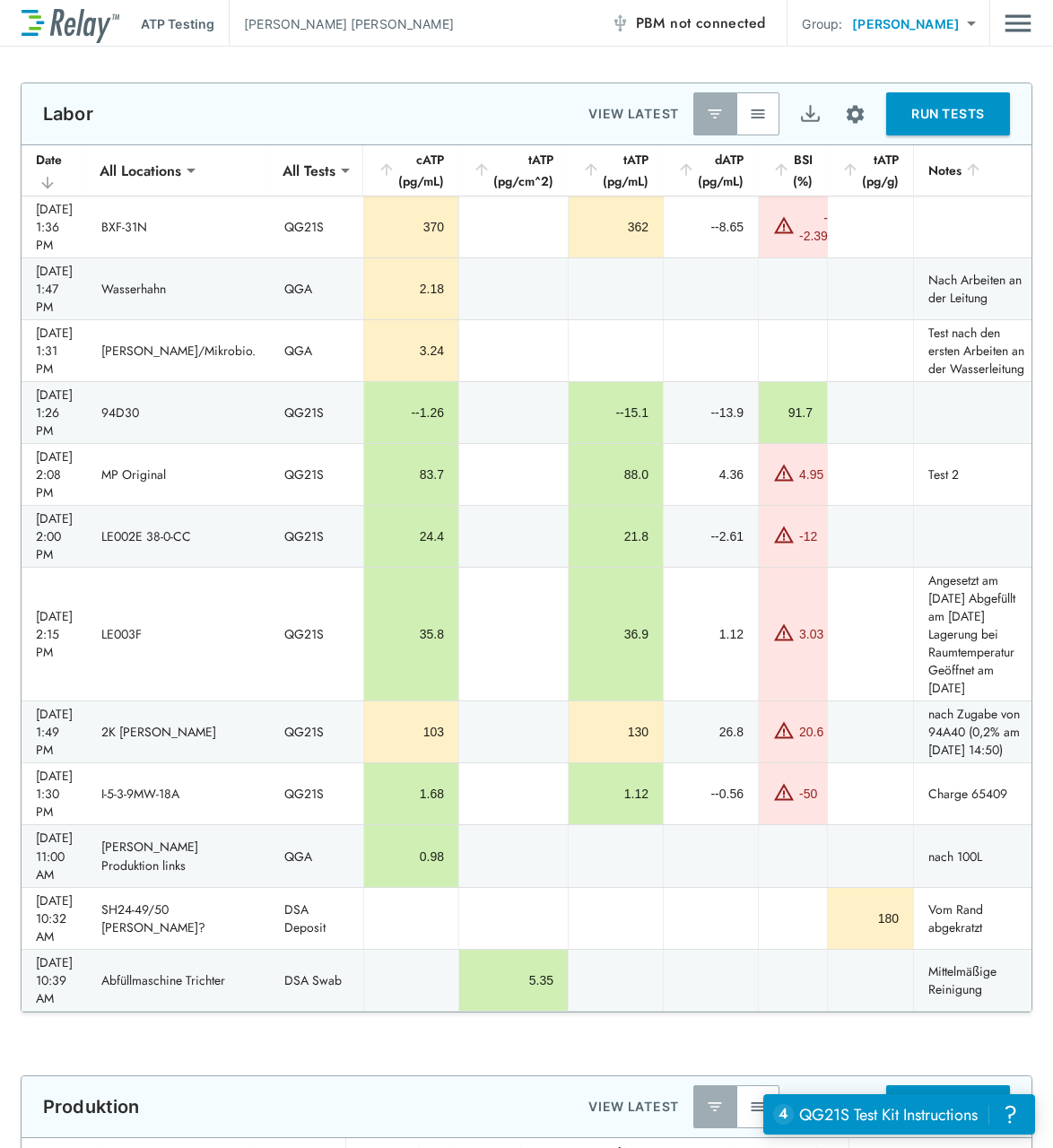 click at bounding box center (855, 114) 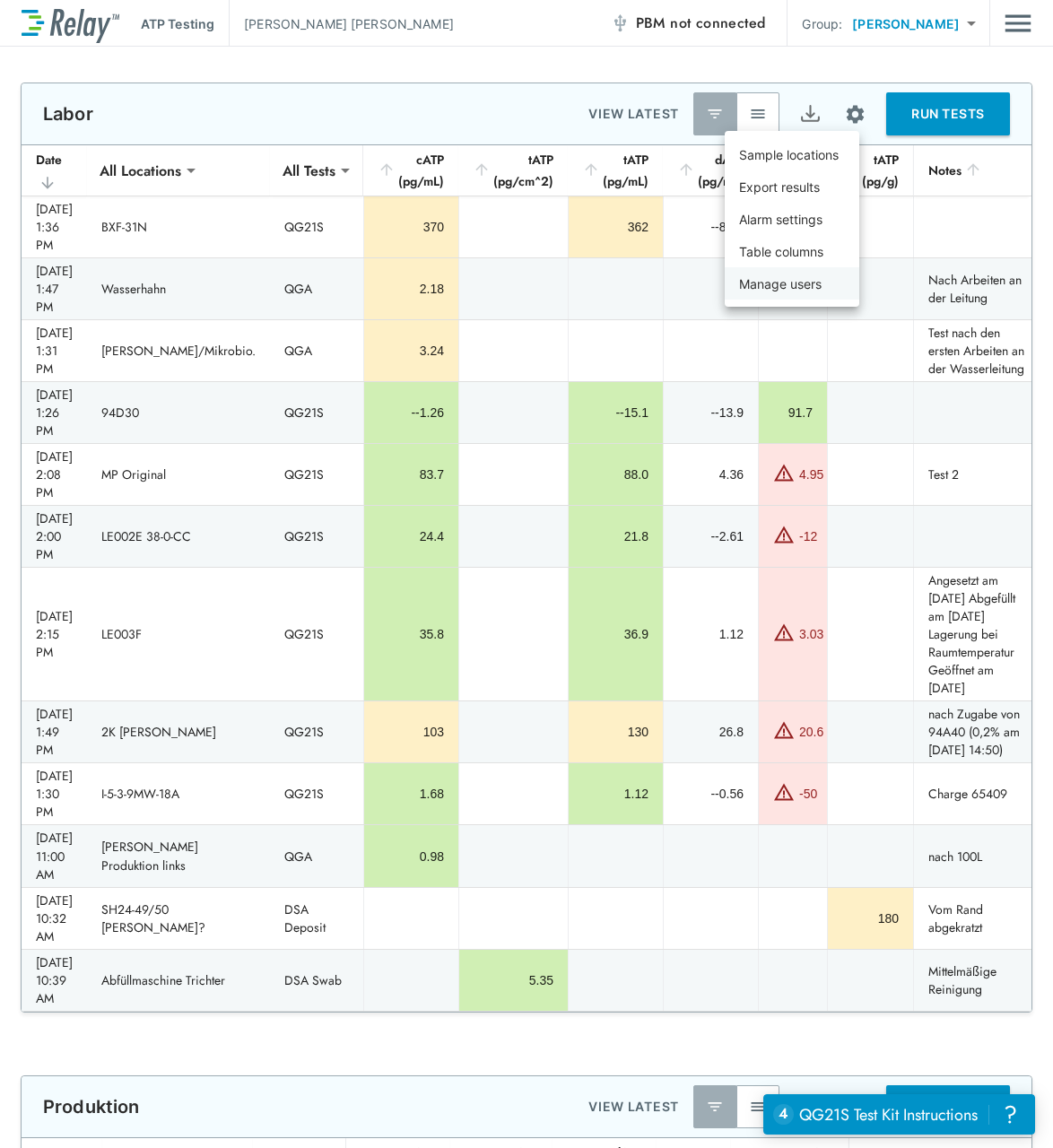 click on "Manage users" at bounding box center [780, 283] 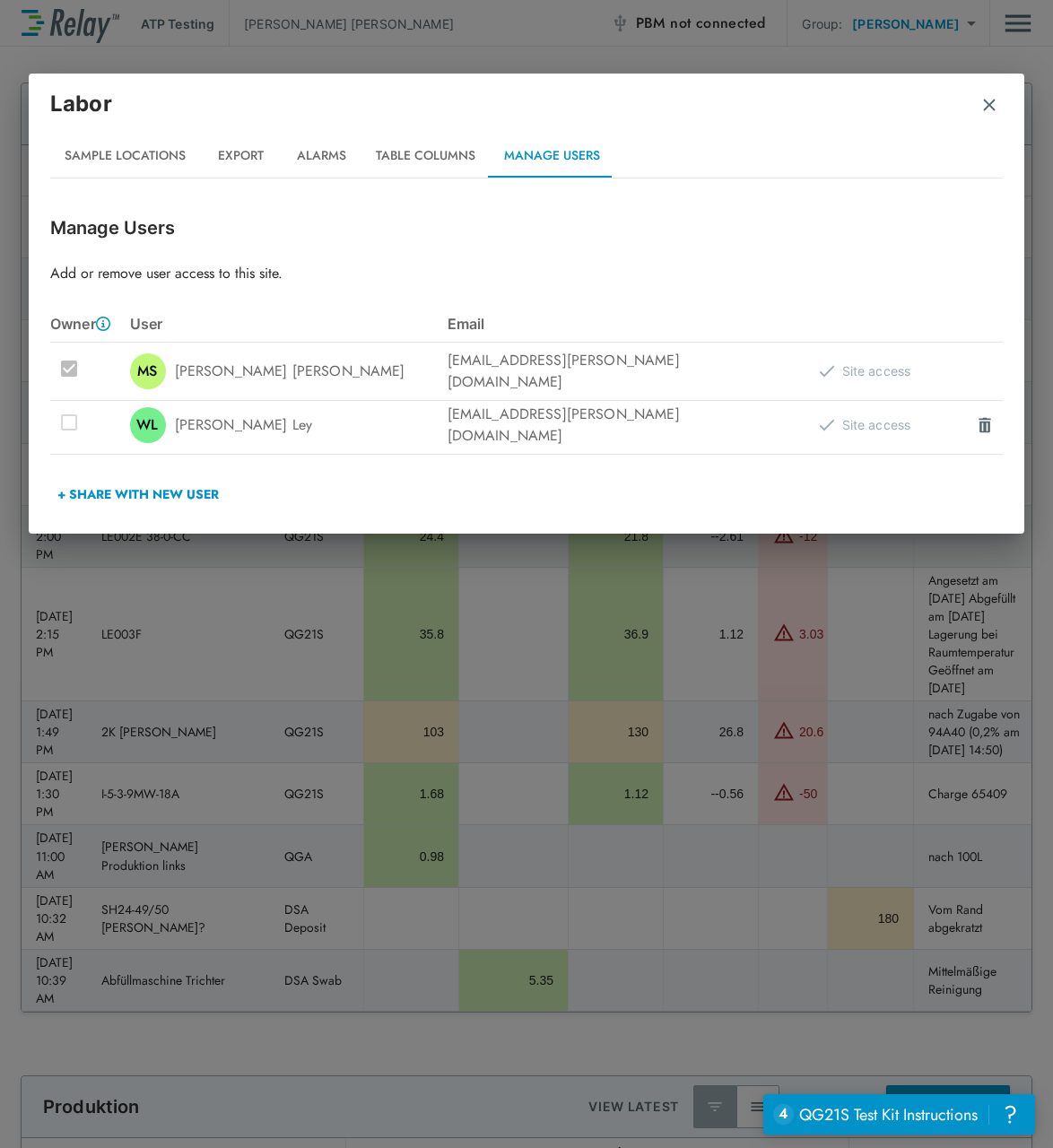 click at bounding box center (989, 105) 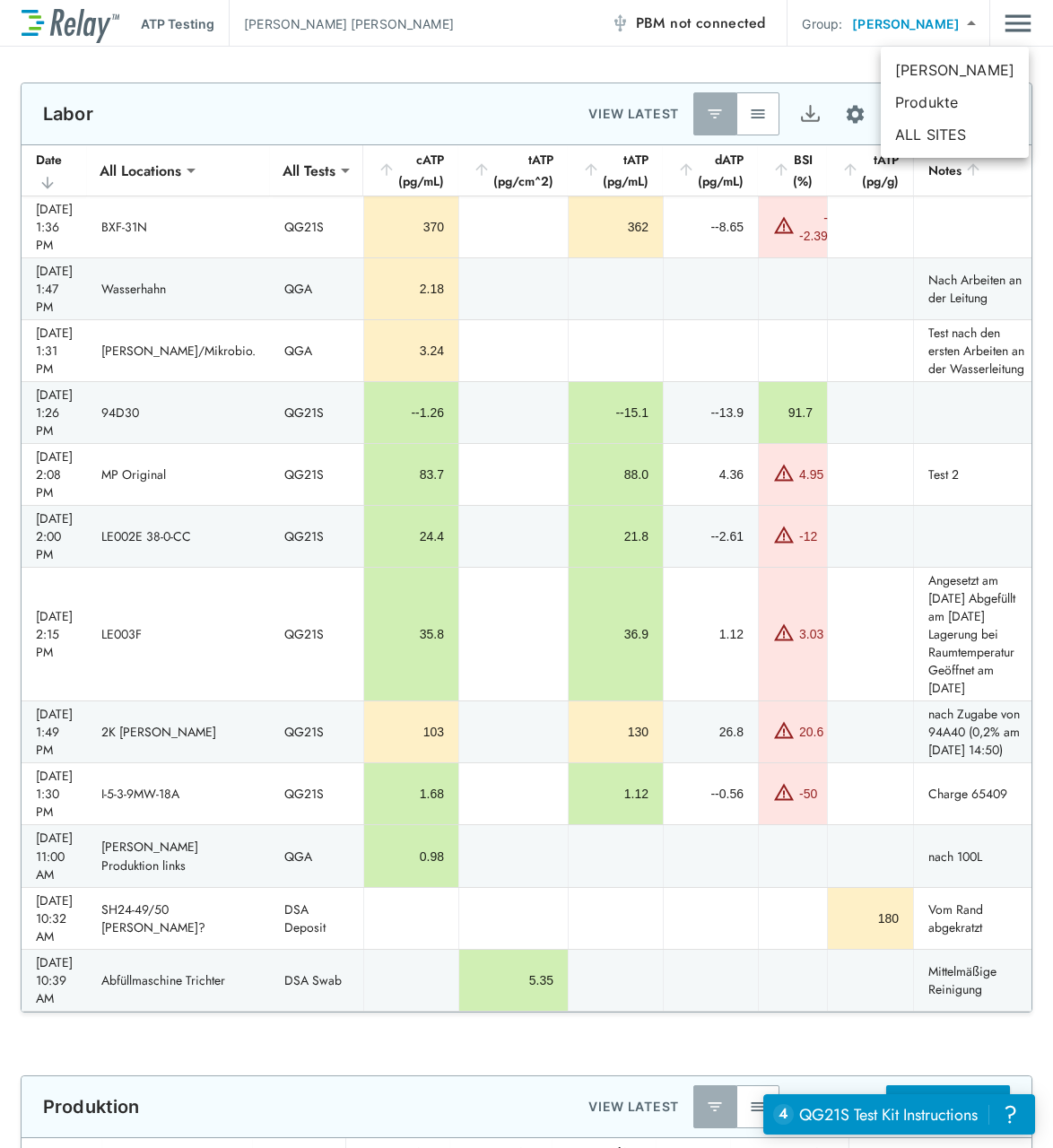 click on "**********" at bounding box center (526, 574) 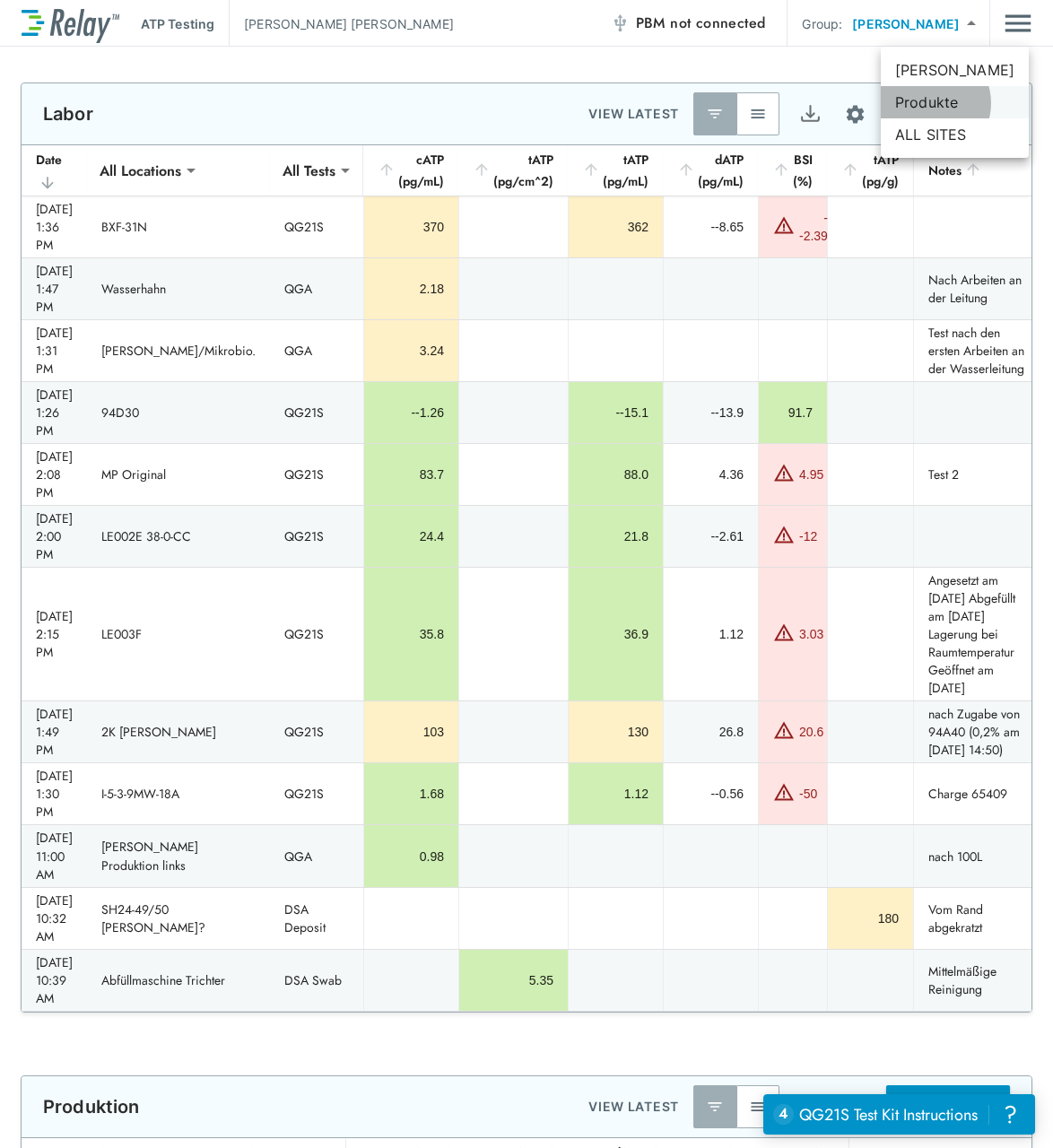 click on "Produkte" at bounding box center (954, 102) 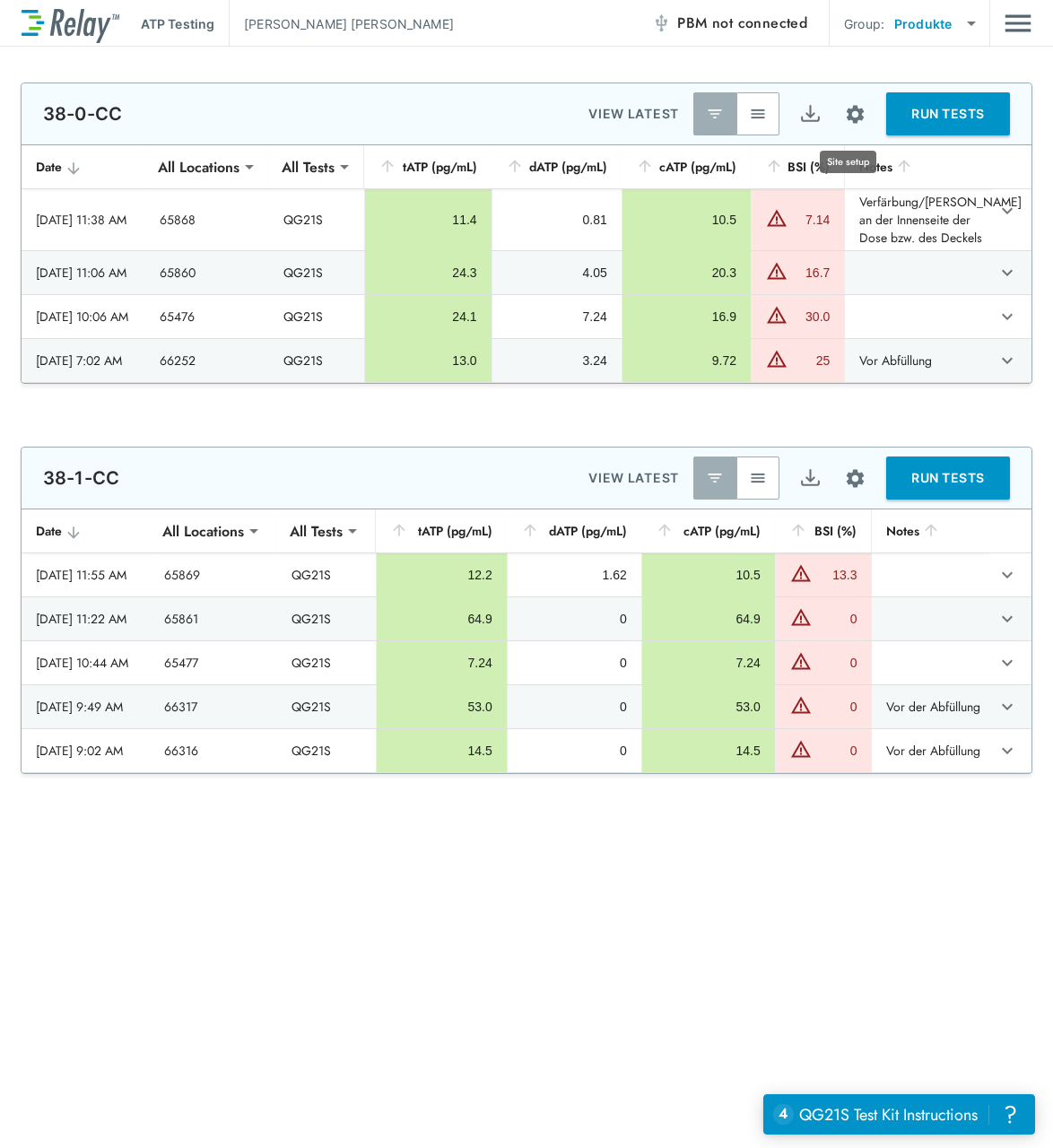 click at bounding box center (855, 114) 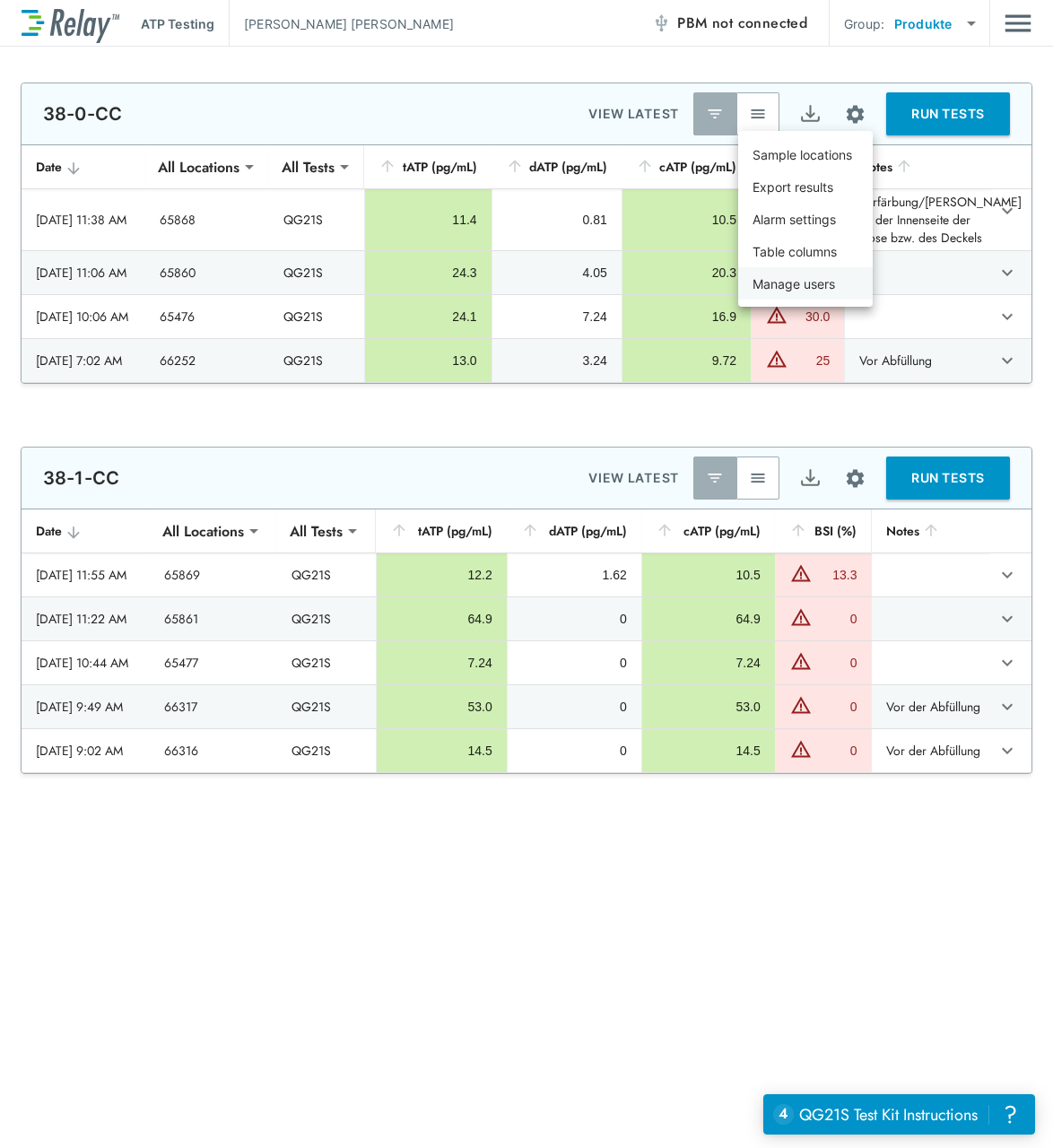 click on "Manage users" at bounding box center [794, 283] 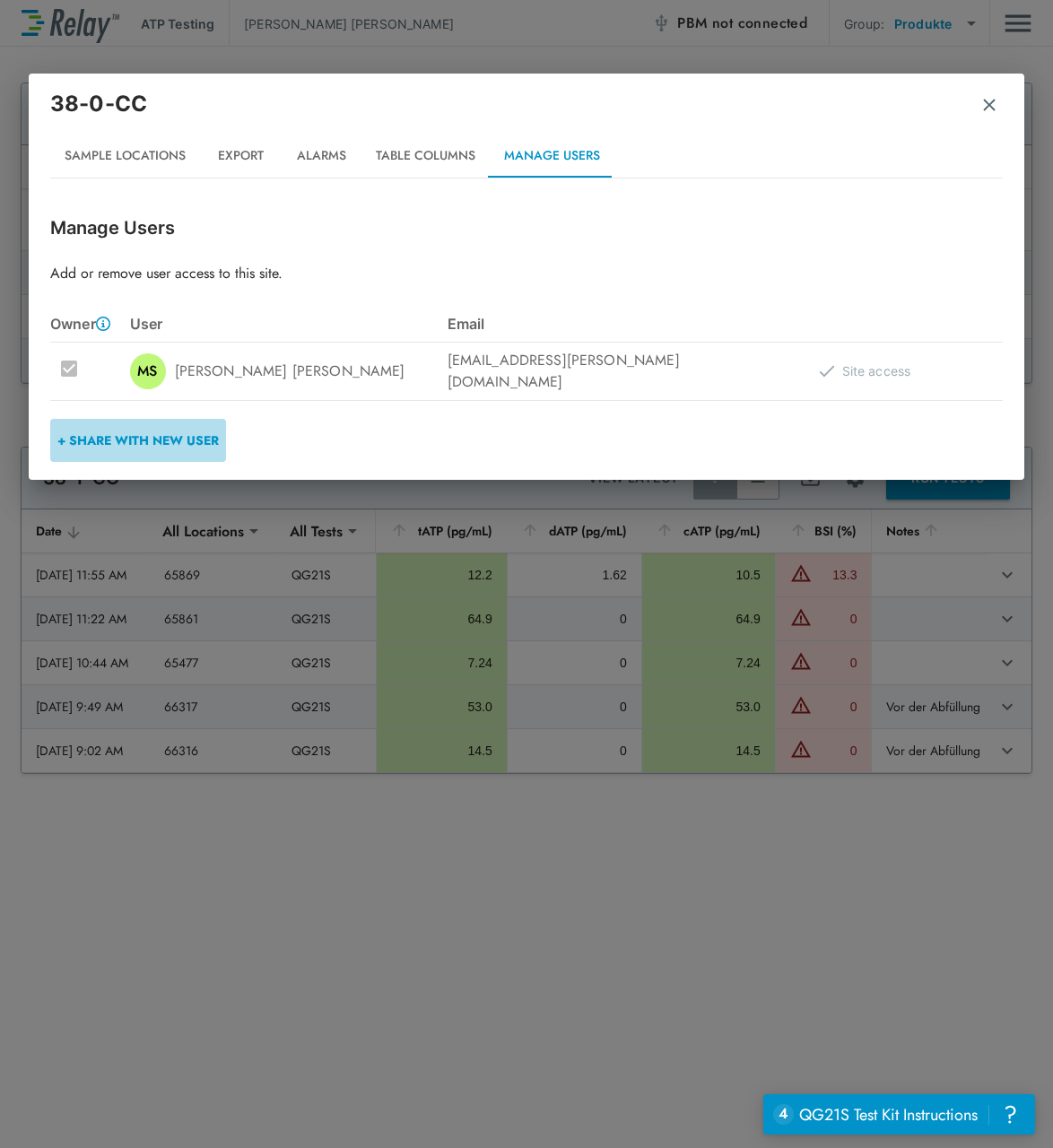 click on "+ Share with New User" at bounding box center (138, 440) 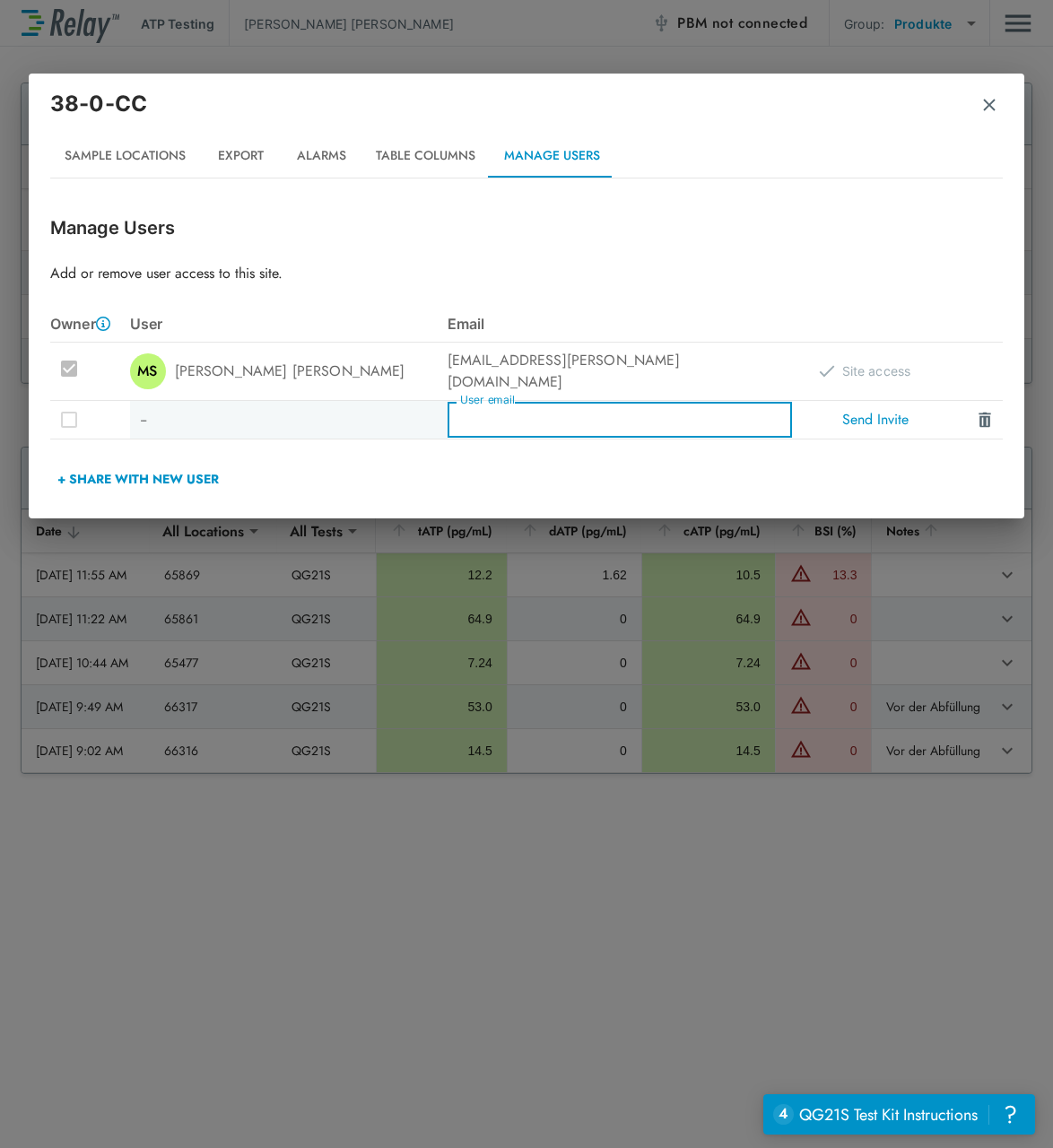 click on "User email" at bounding box center (620, 420) 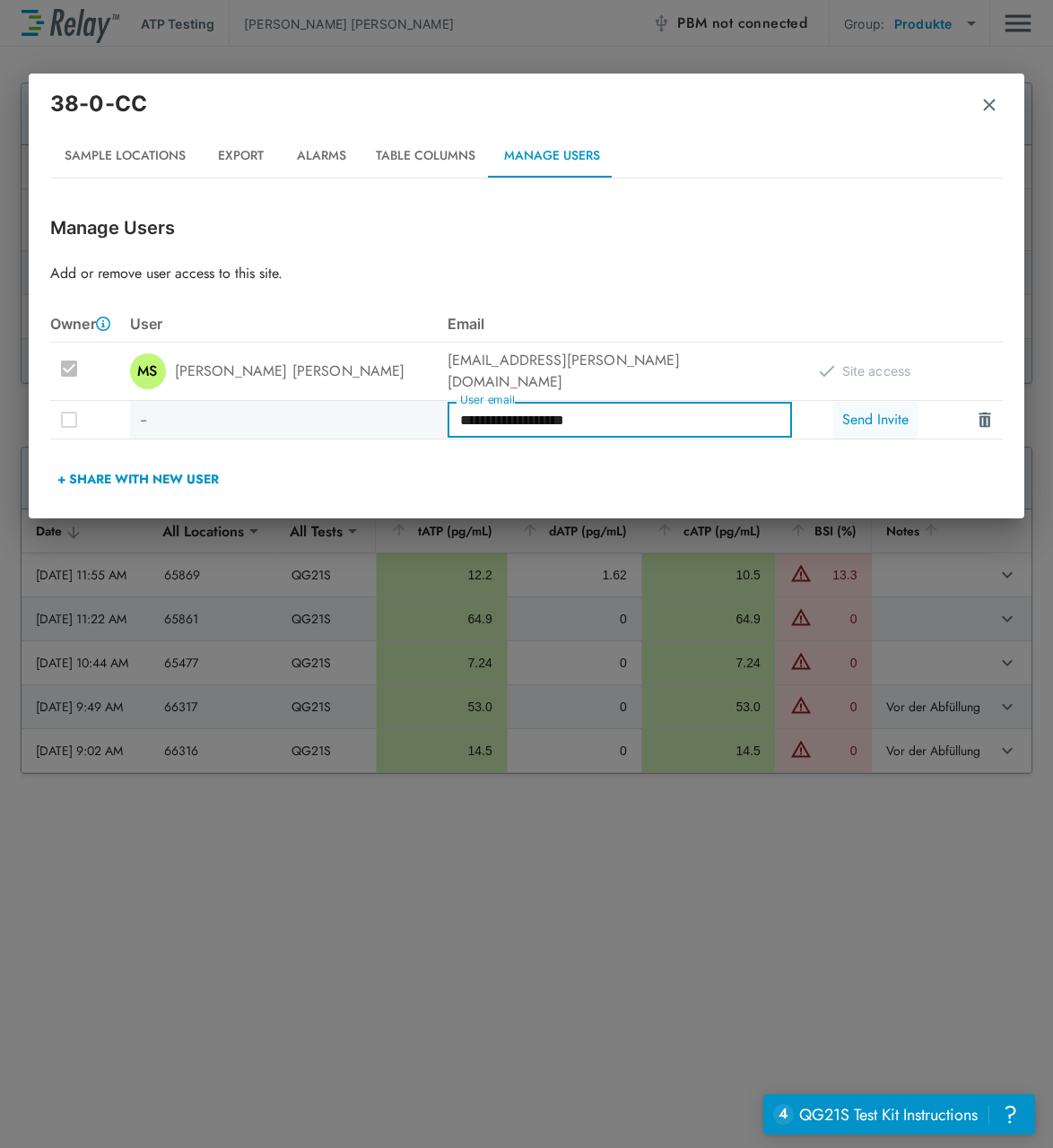 type on "**********" 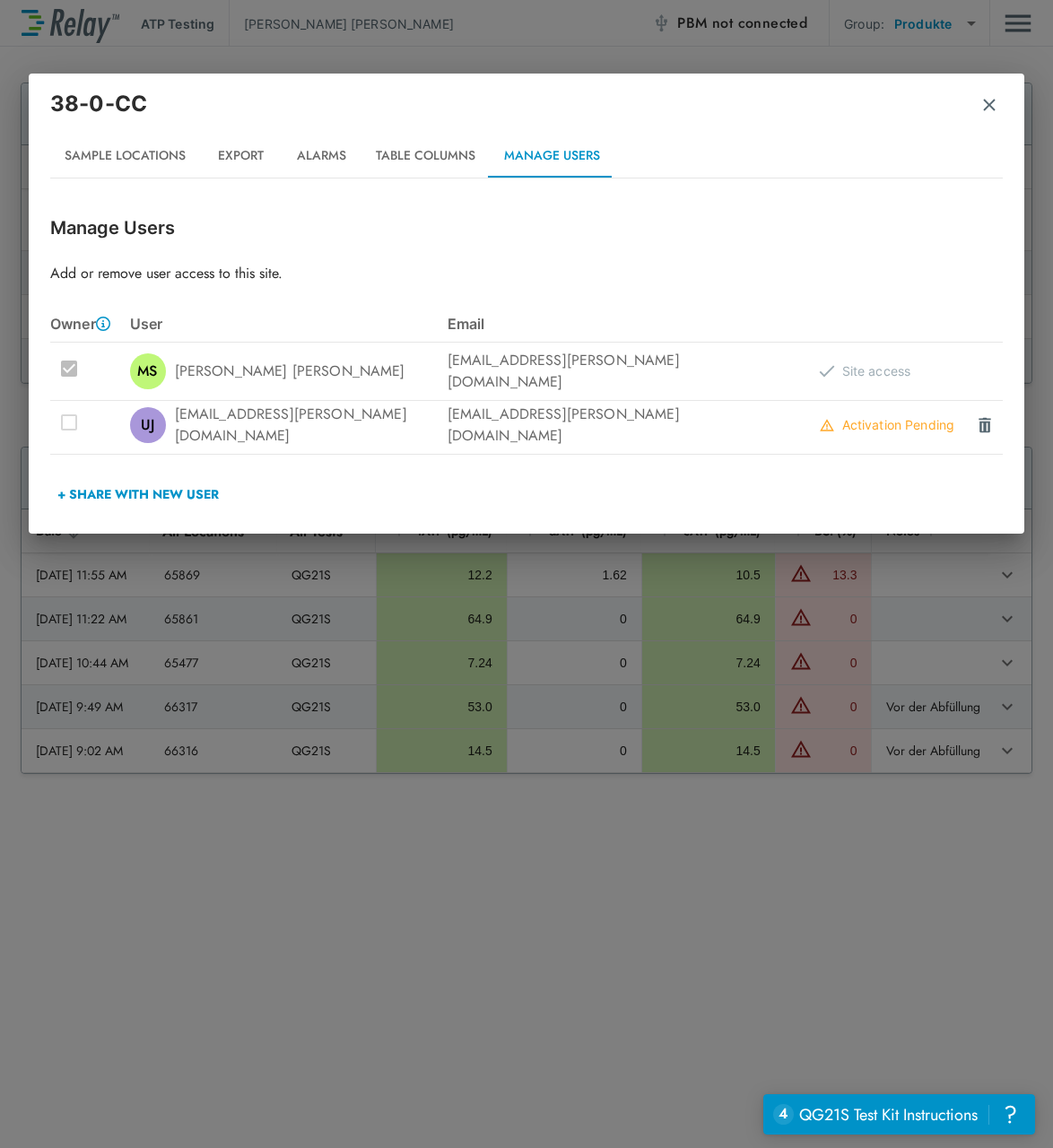 click at bounding box center (989, 105) 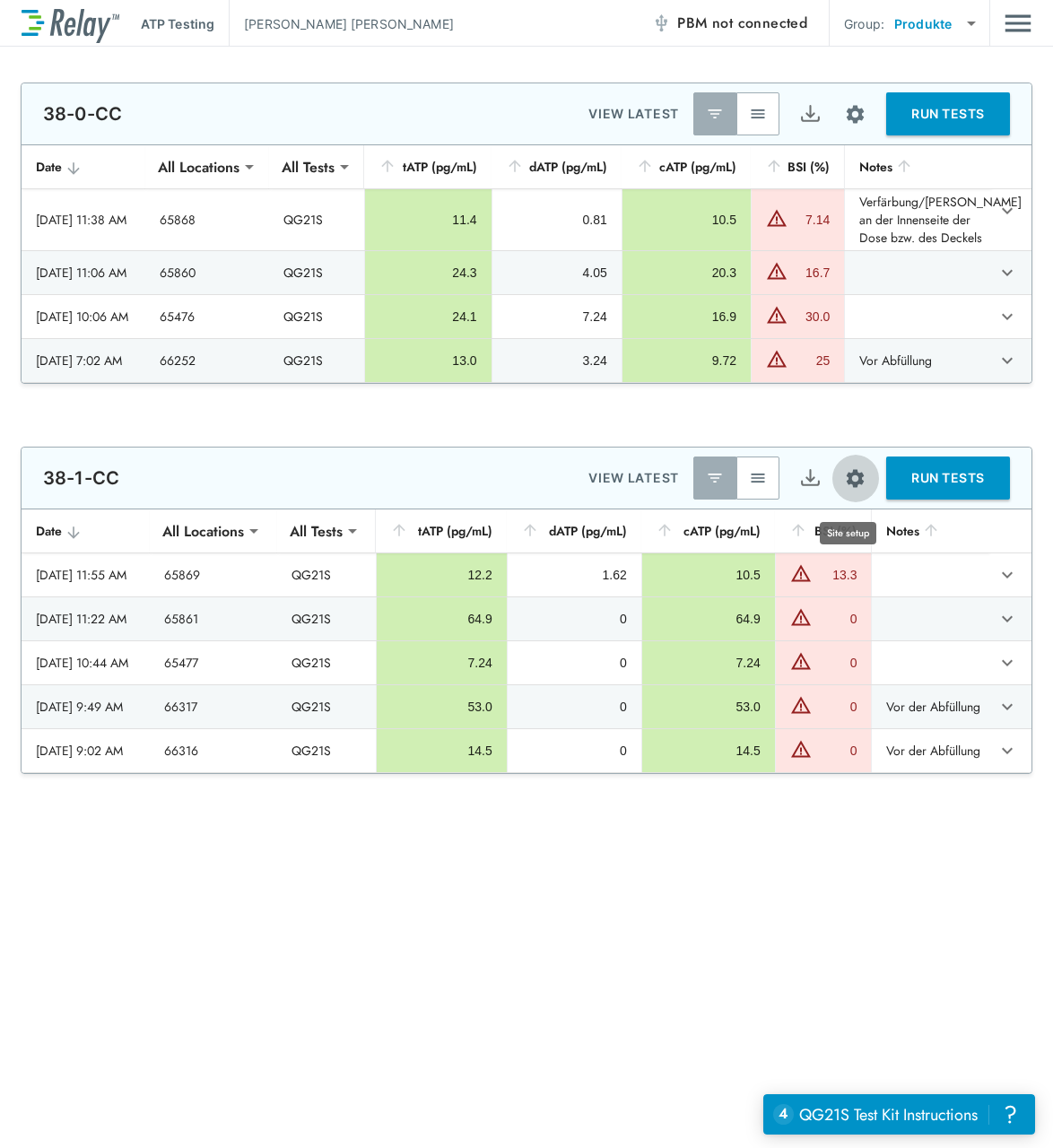 click at bounding box center [855, 478] 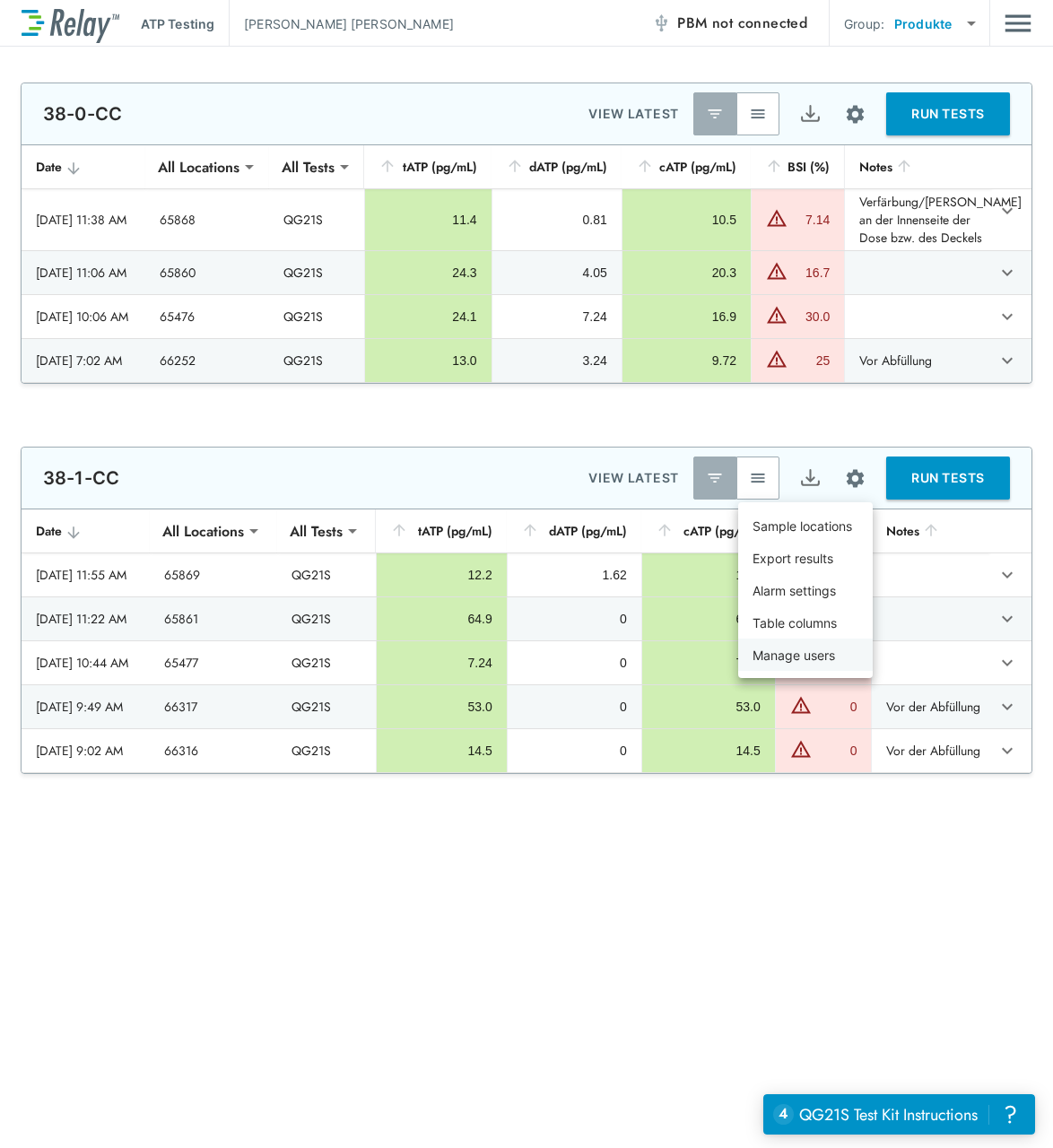 click on "Manage users" at bounding box center [805, 655] 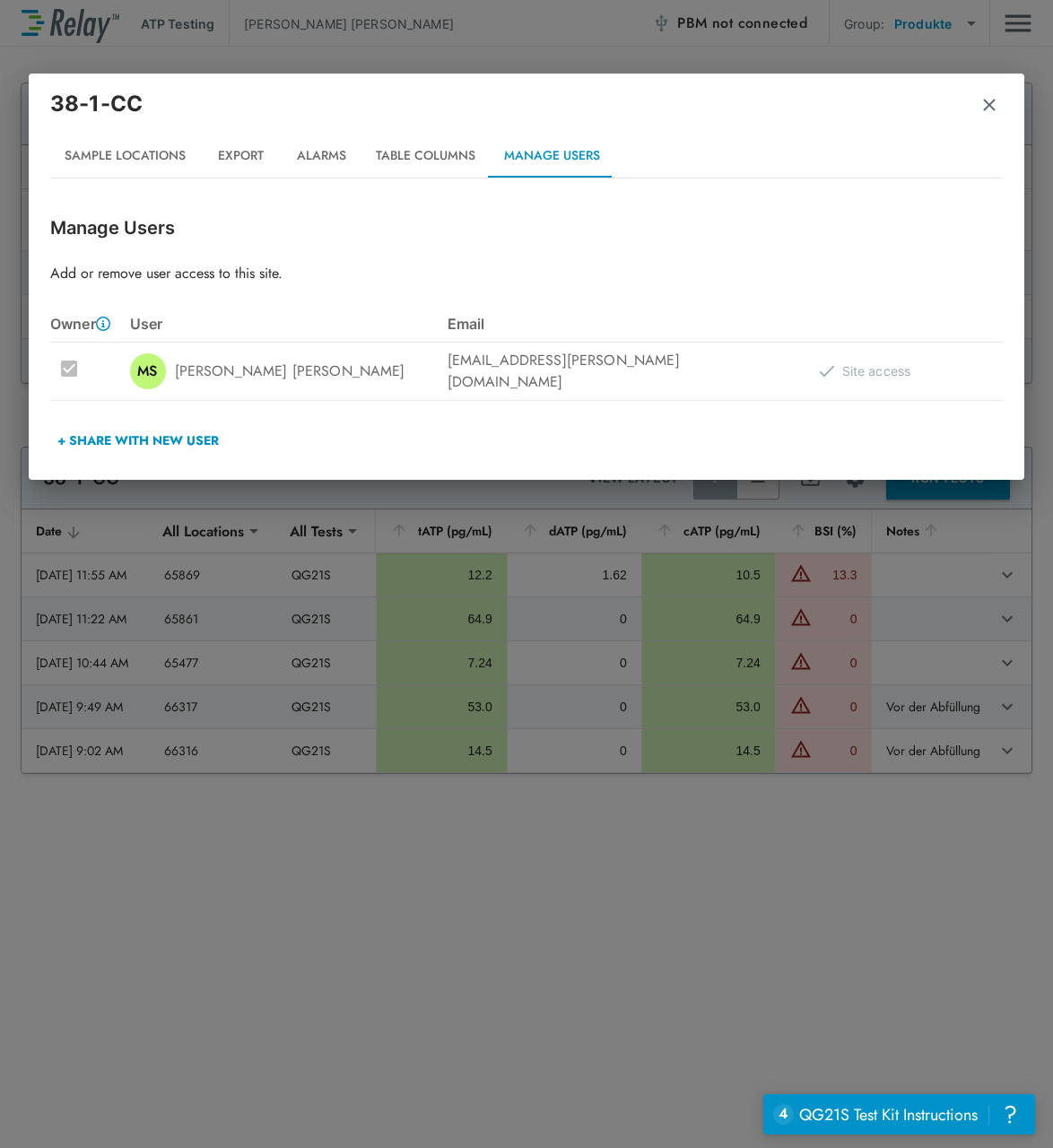 click on "+ Share with New User" at bounding box center [138, 440] 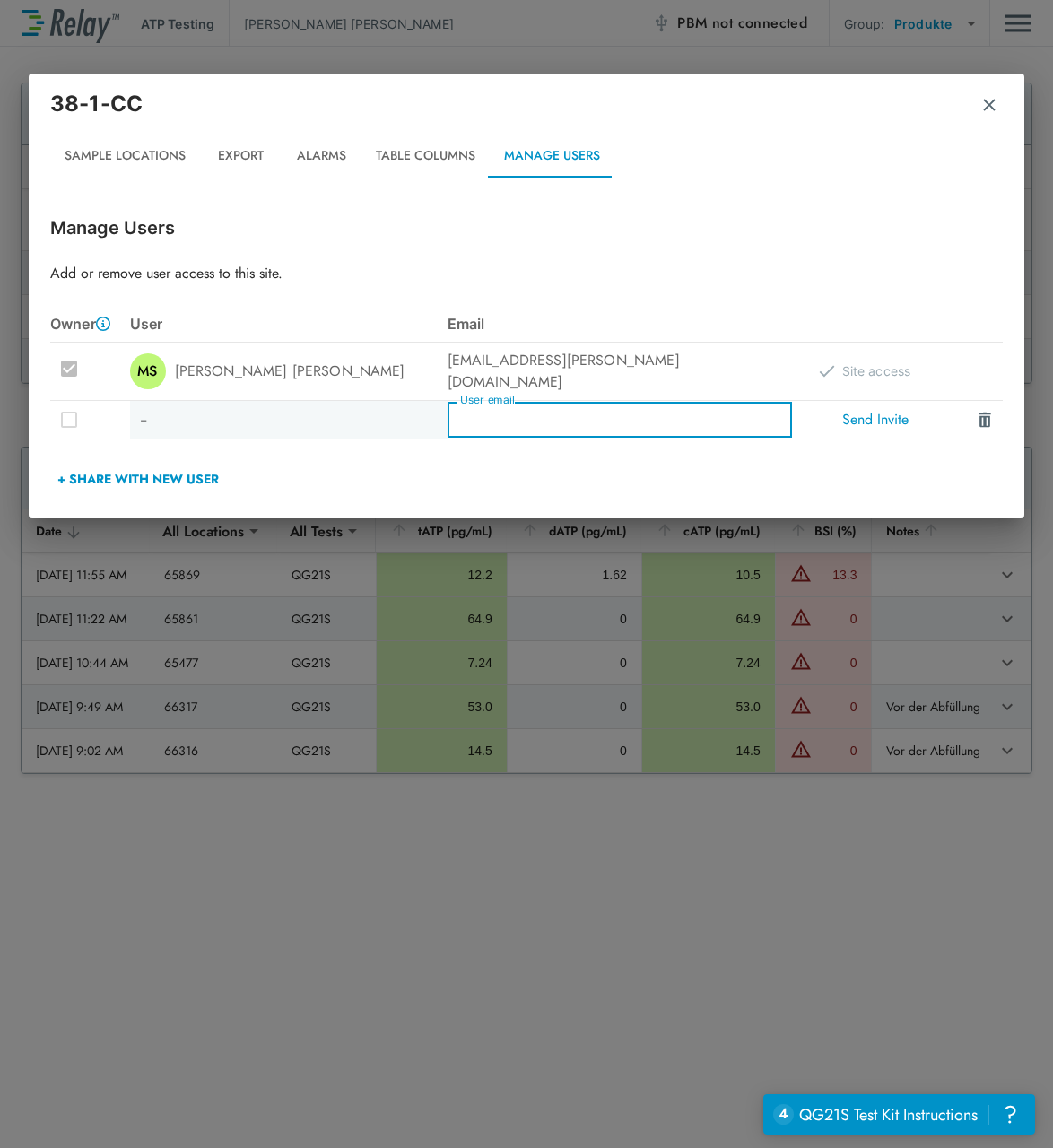 click on "User email" at bounding box center (620, 420) 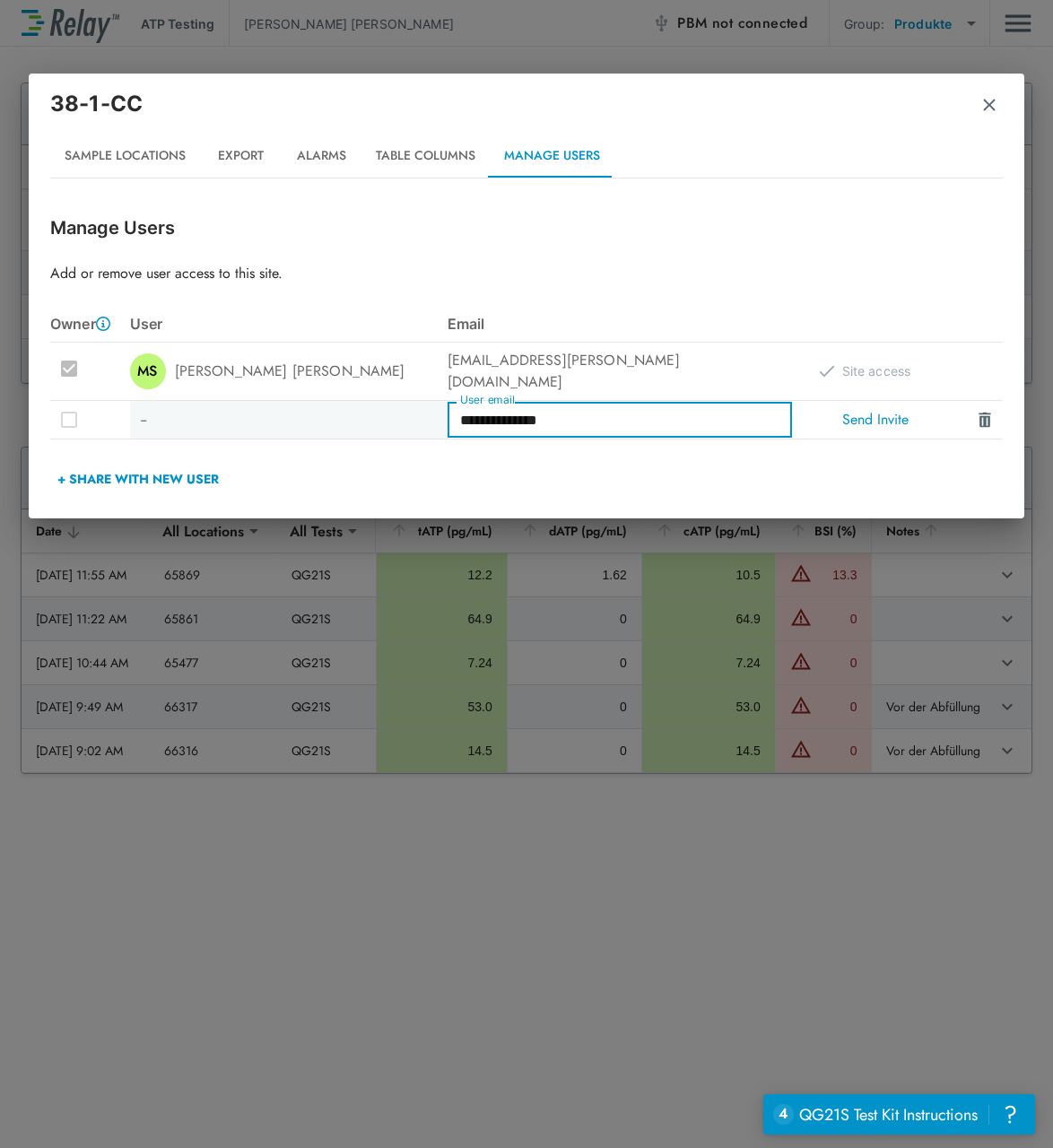 drag, startPoint x: 608, startPoint y: 416, endPoint x: 412, endPoint y: 417, distance: 196.00255 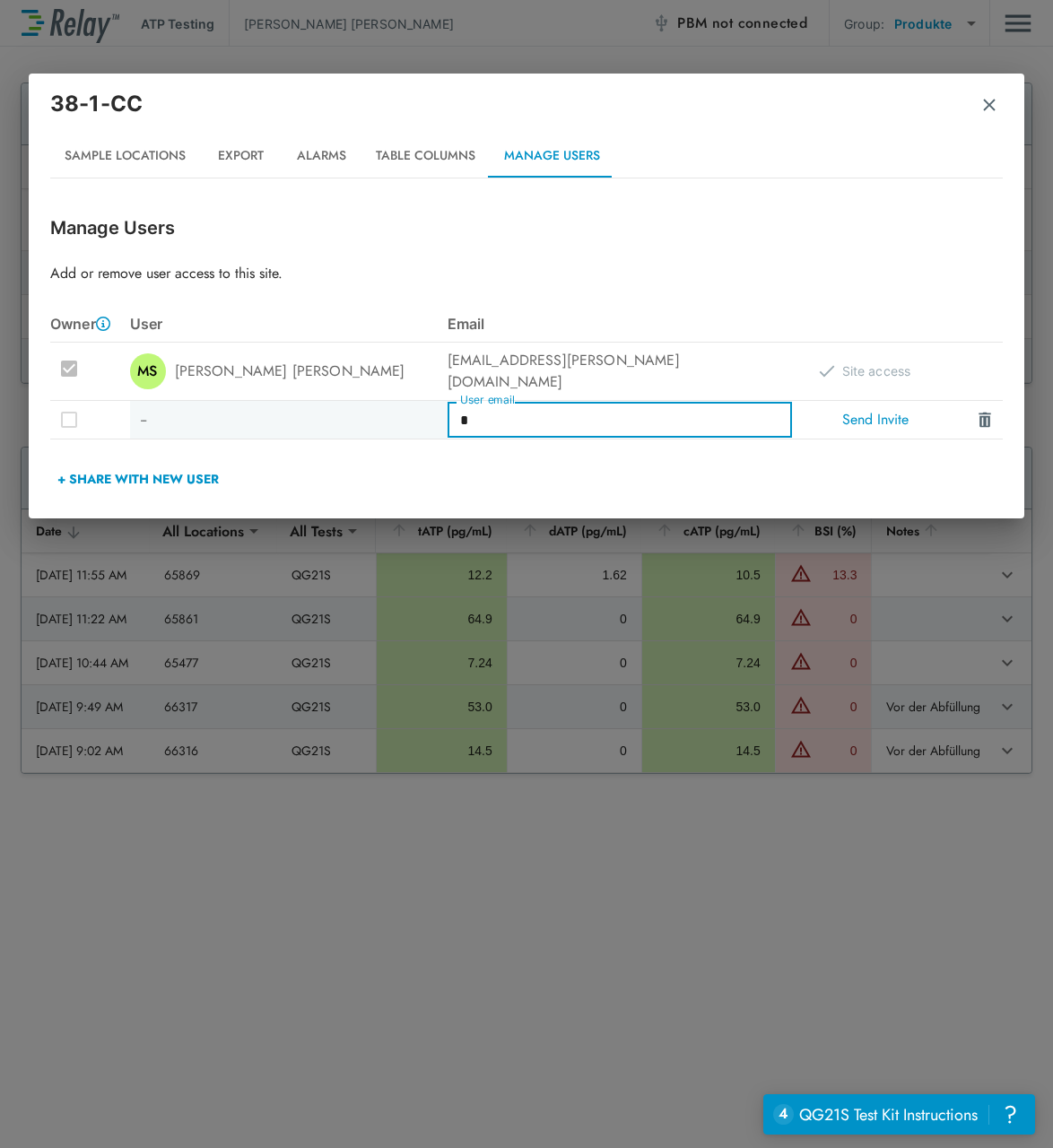 type on "**********" 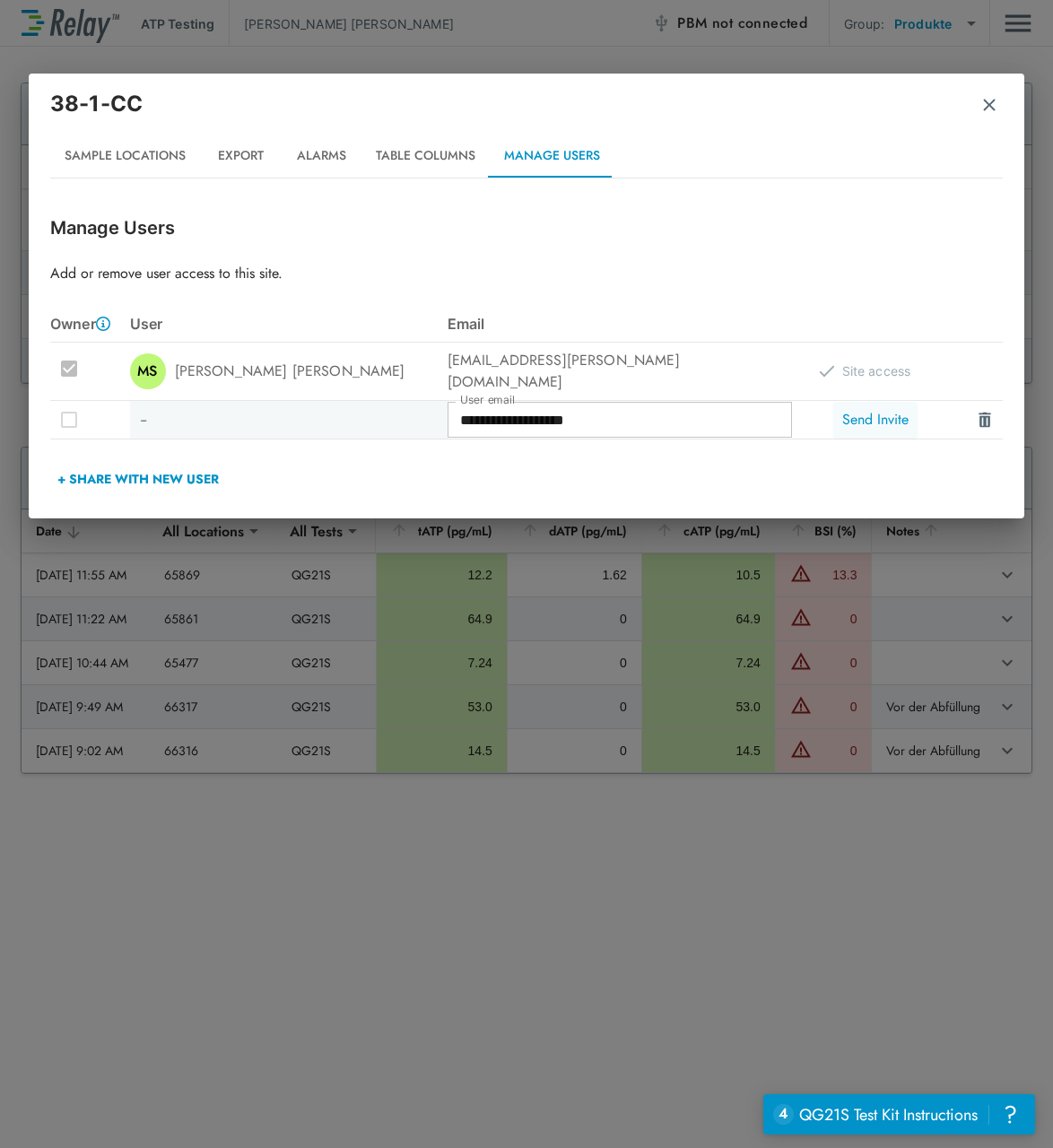 click on "Send Invite" at bounding box center [875, 420] 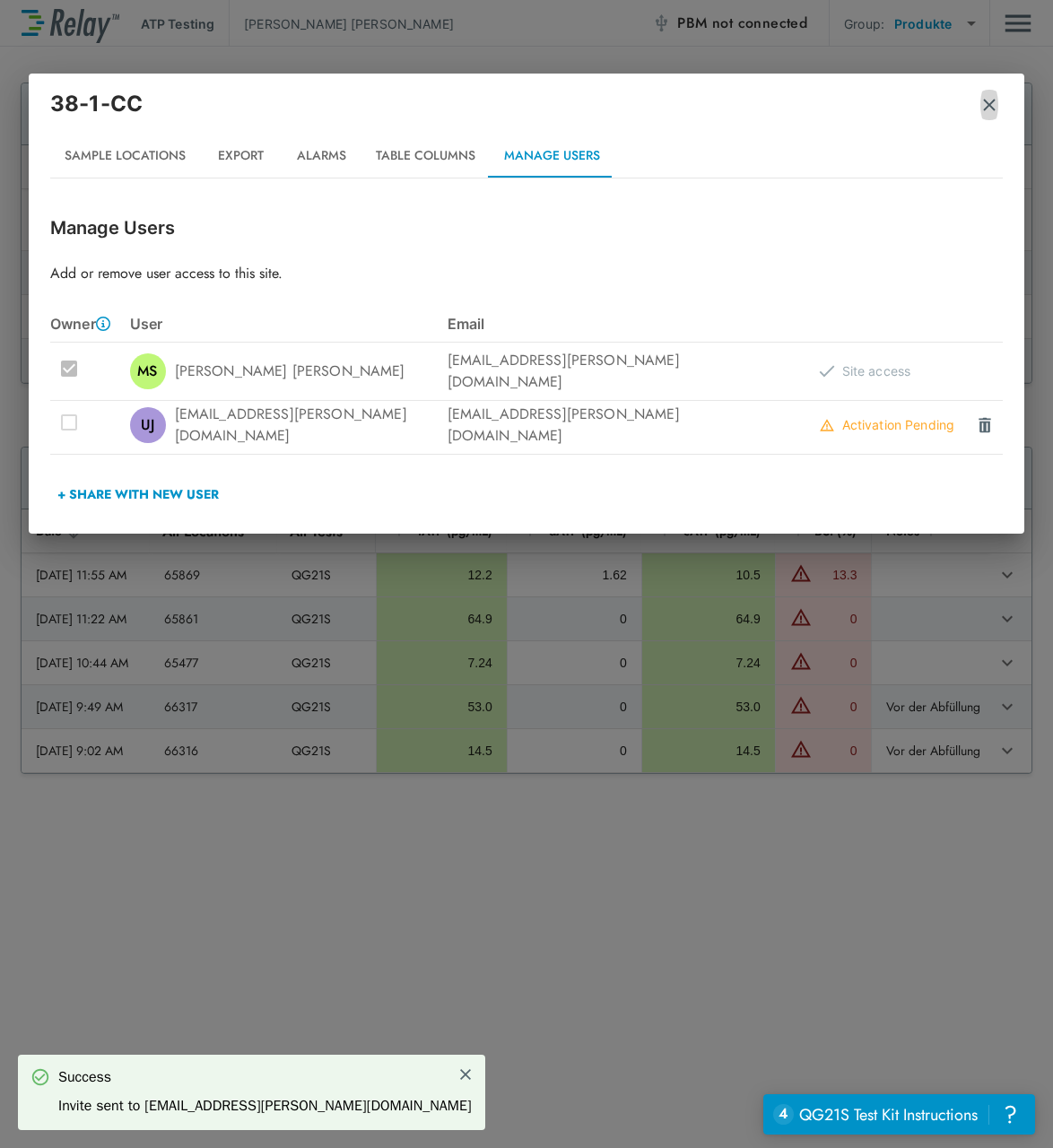 click at bounding box center [989, 105] 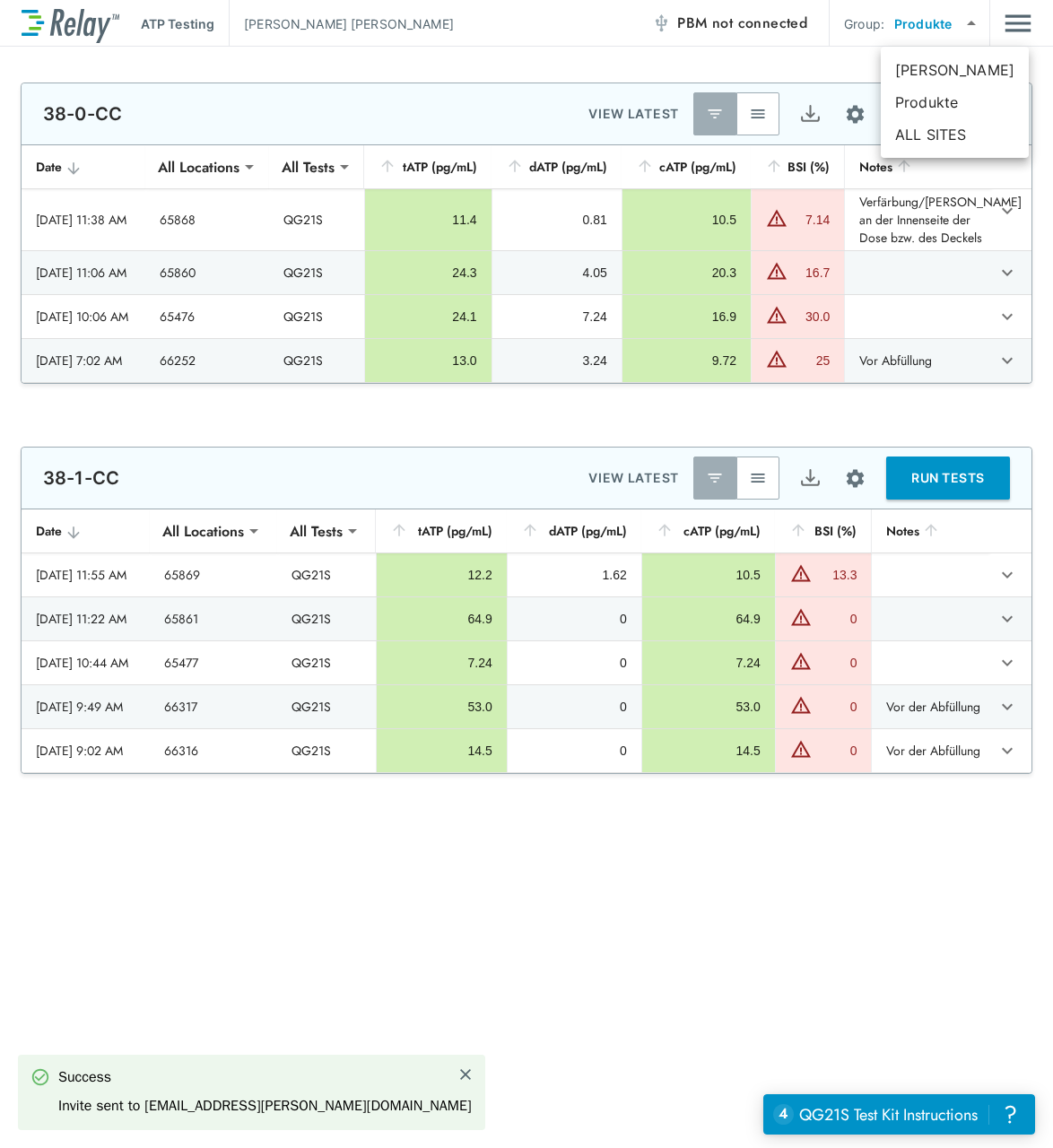 click on "**********" at bounding box center [526, 574] 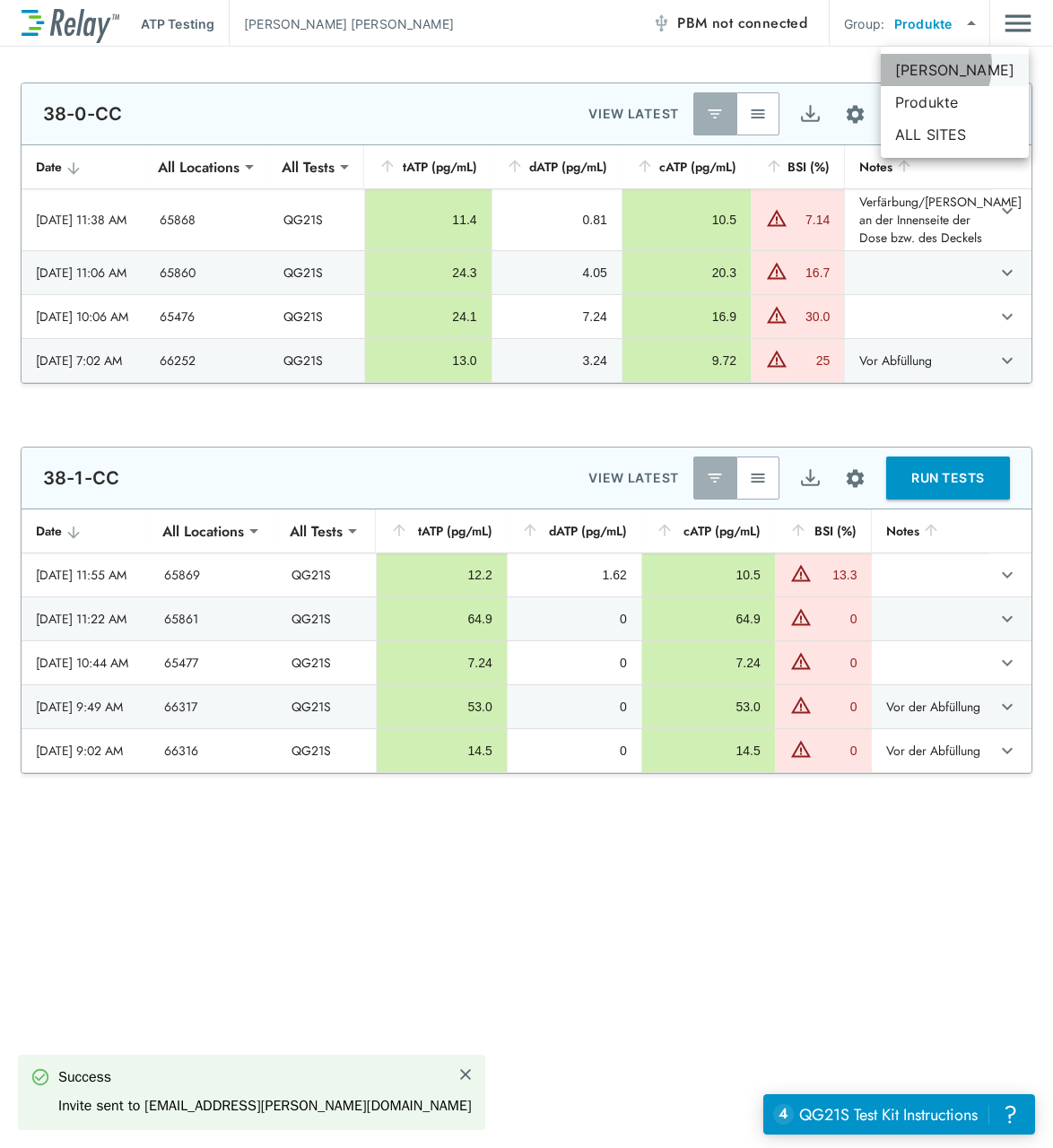 click on "Jansen" at bounding box center (954, 70) 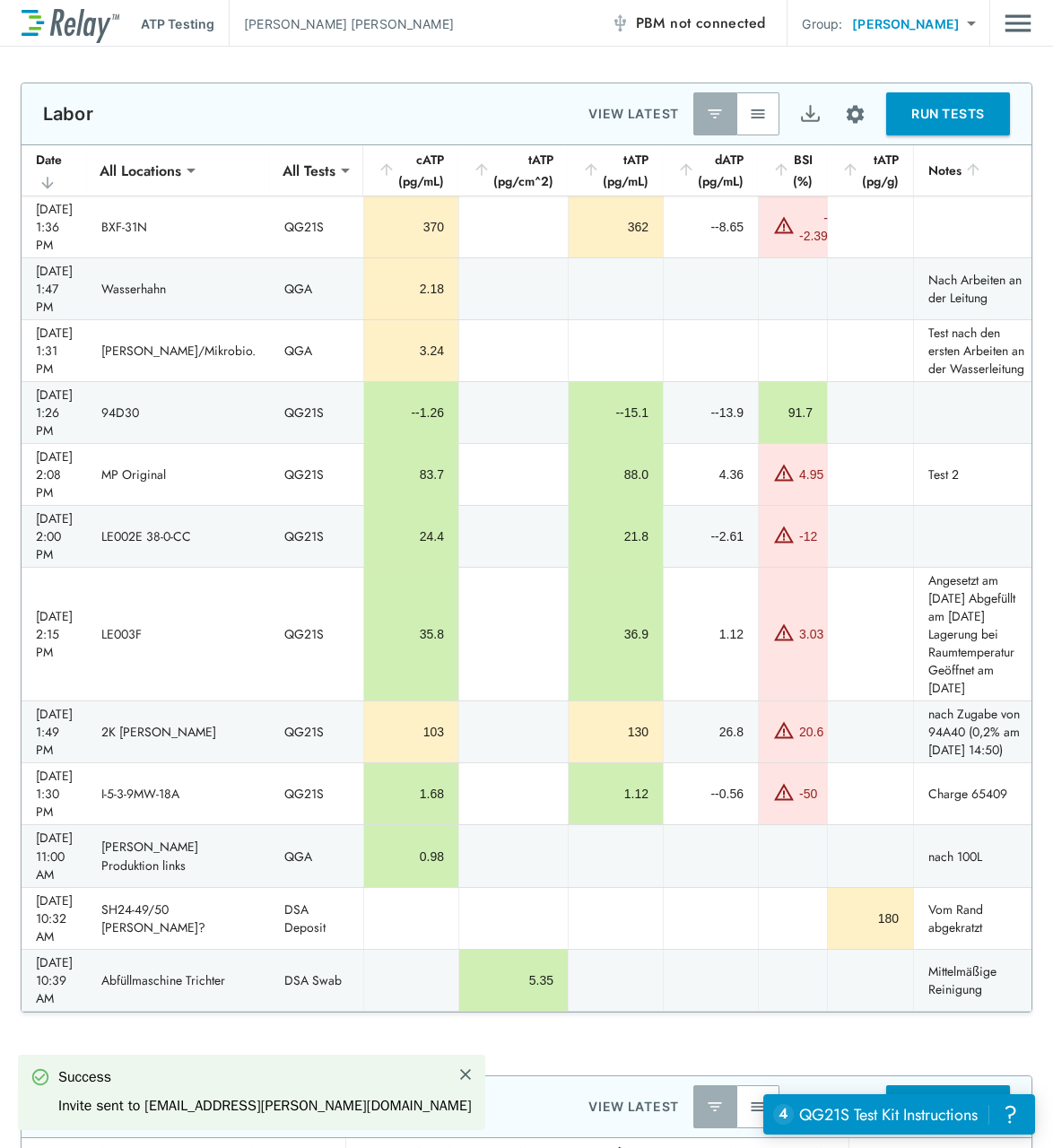 click at bounding box center [855, 114] 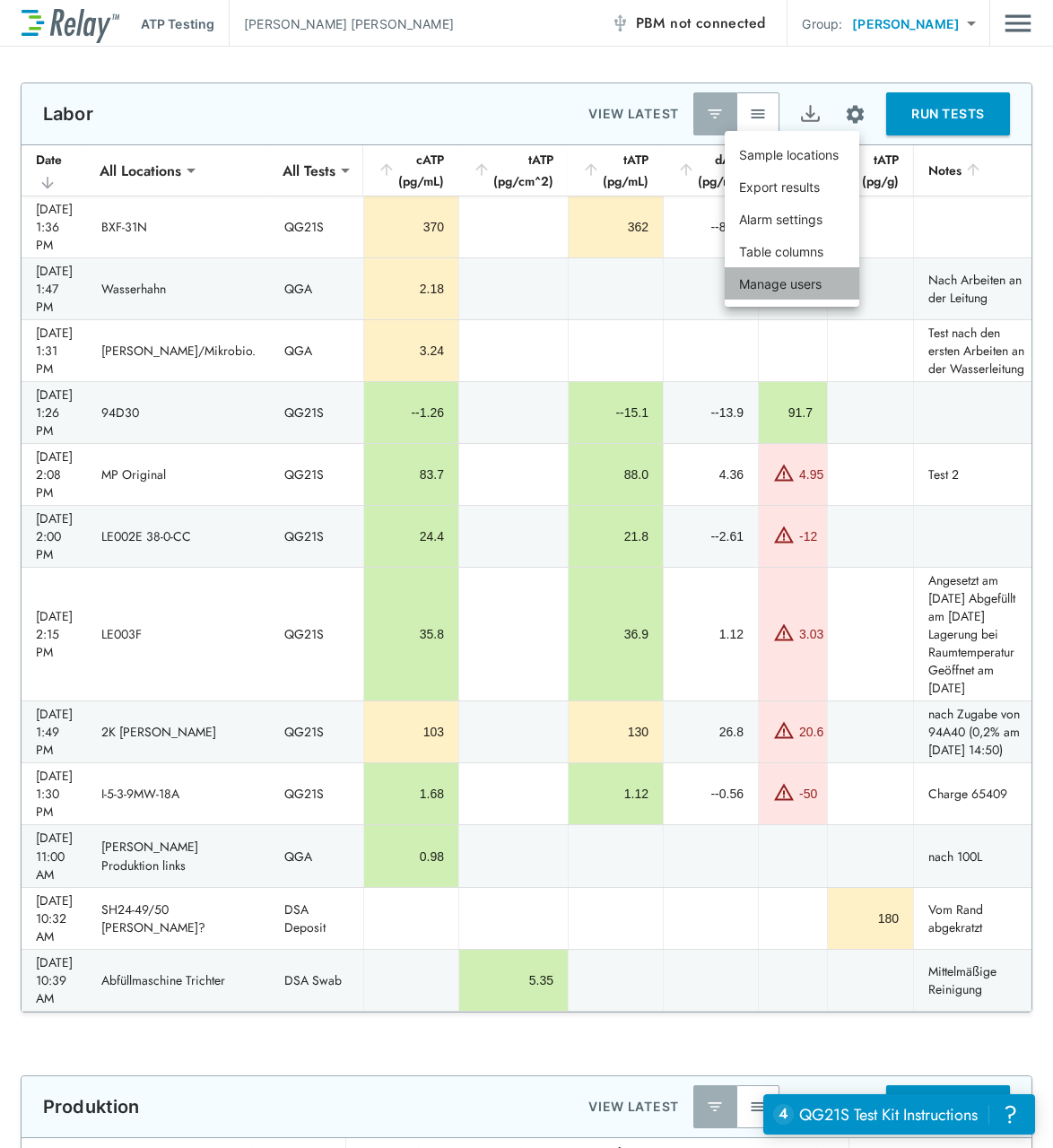 click on "Manage users" at bounding box center (780, 283) 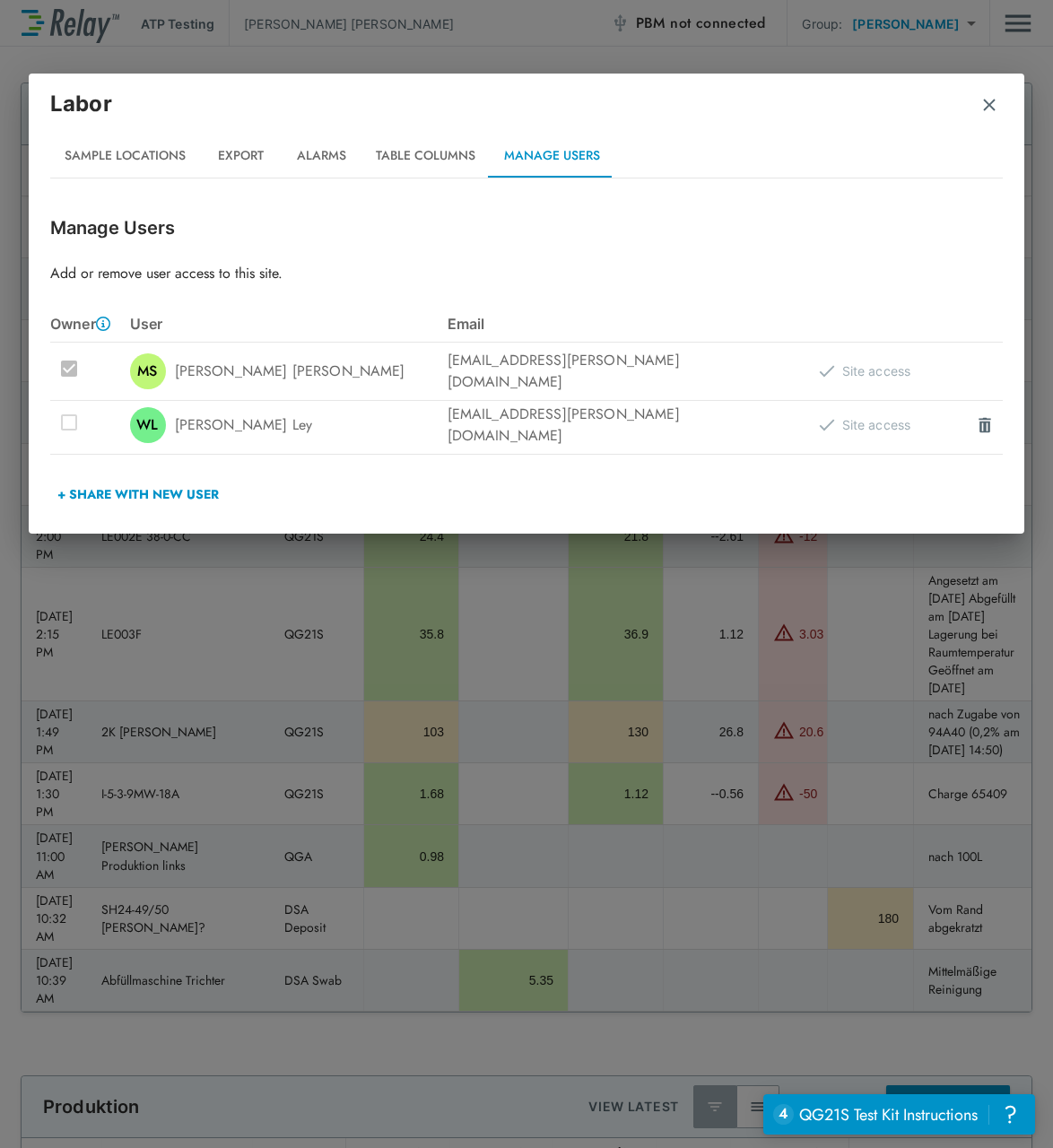 click on "+ Share with New User" at bounding box center [138, 494] 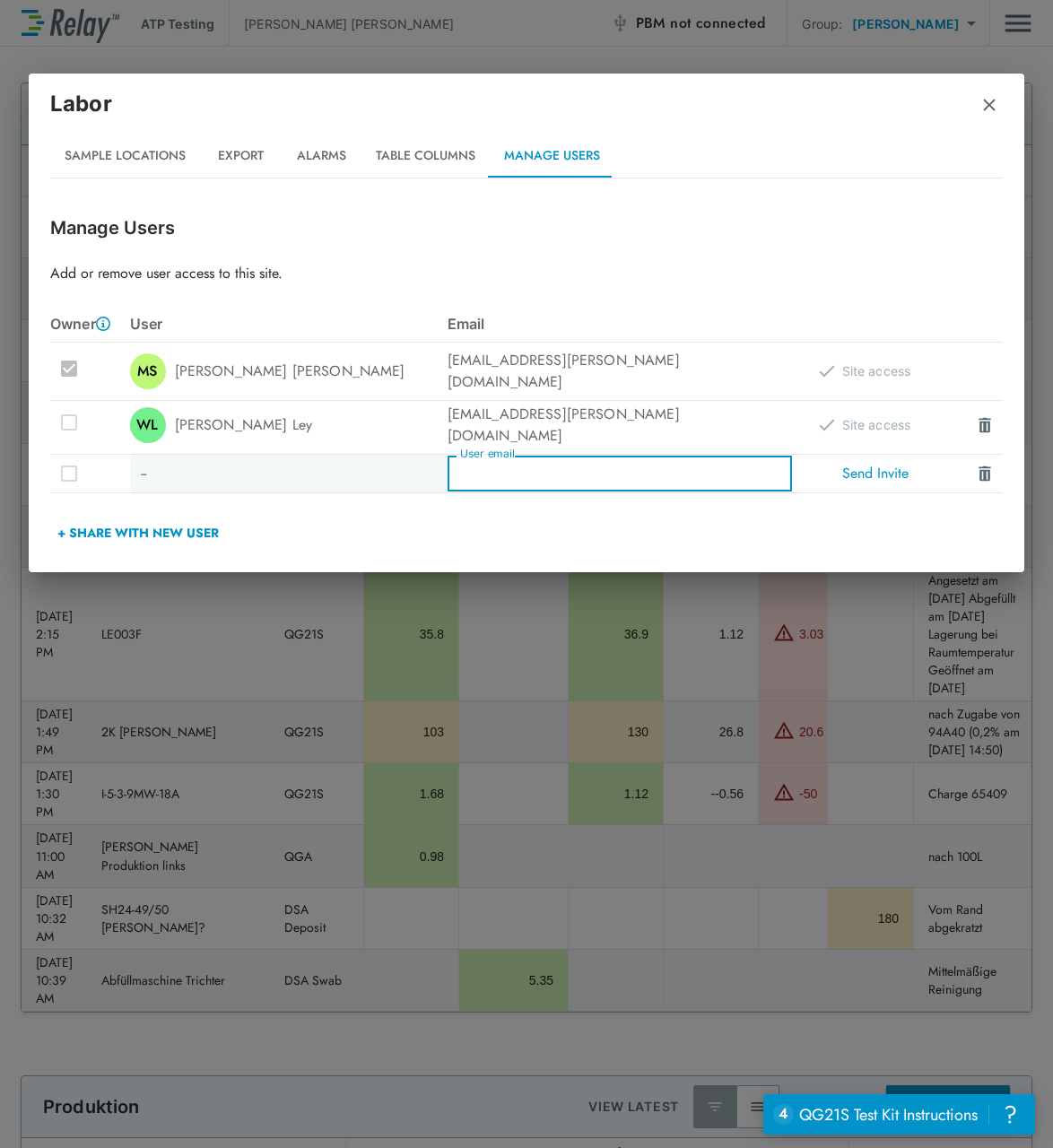 click on "User email" at bounding box center [620, 474] 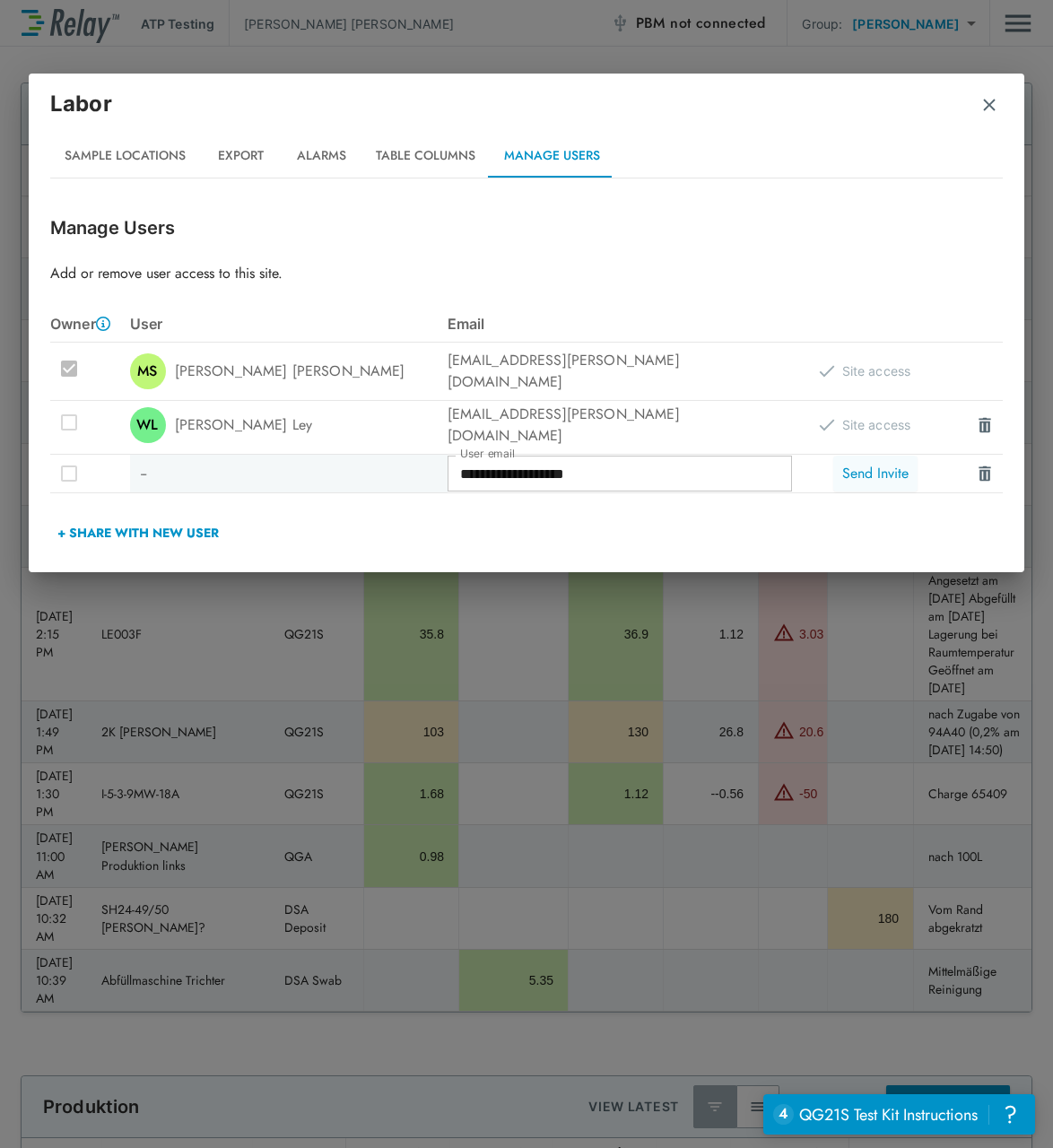 click on "Send Invite" at bounding box center [875, 474] 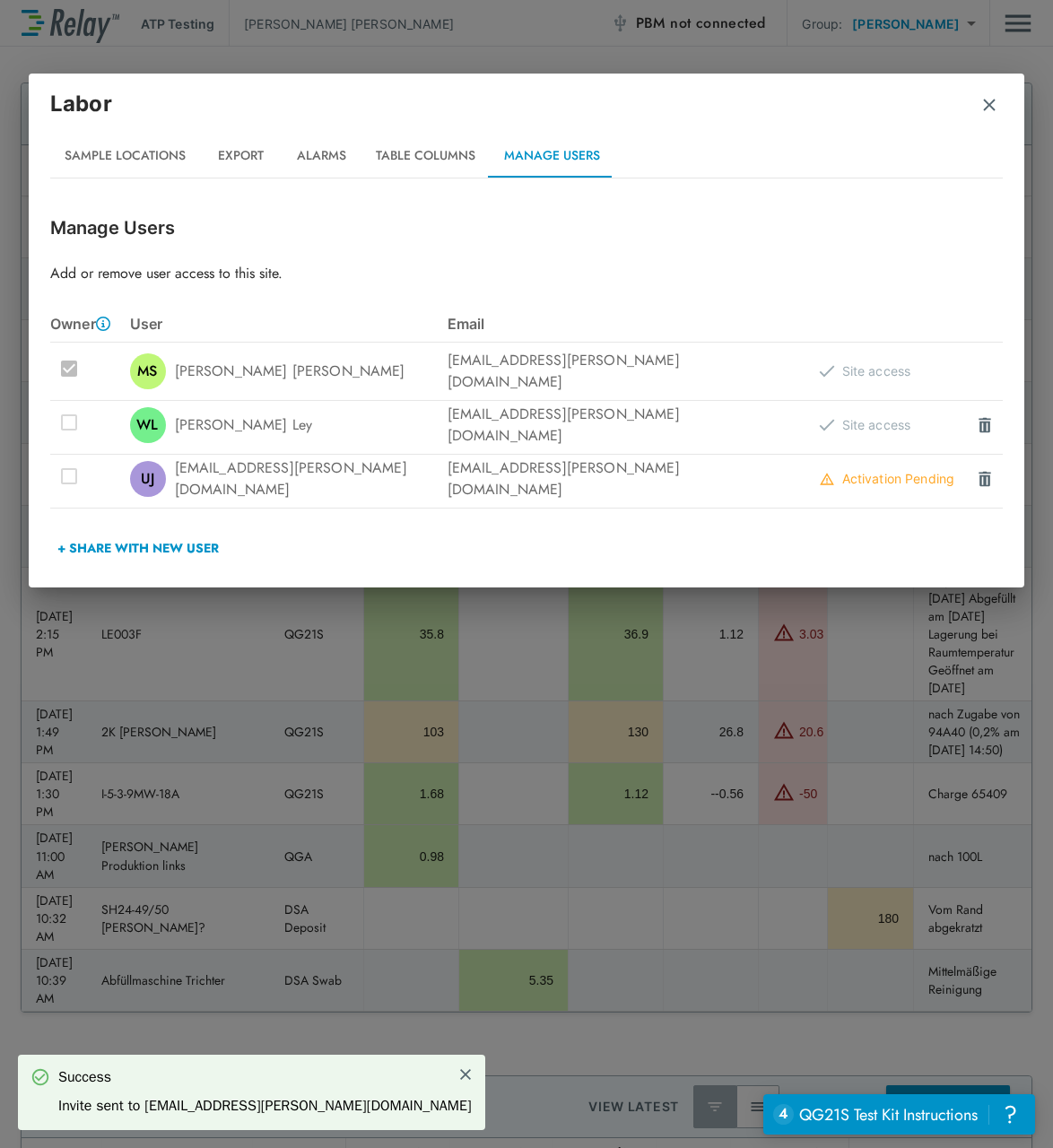 click at bounding box center (989, 105) 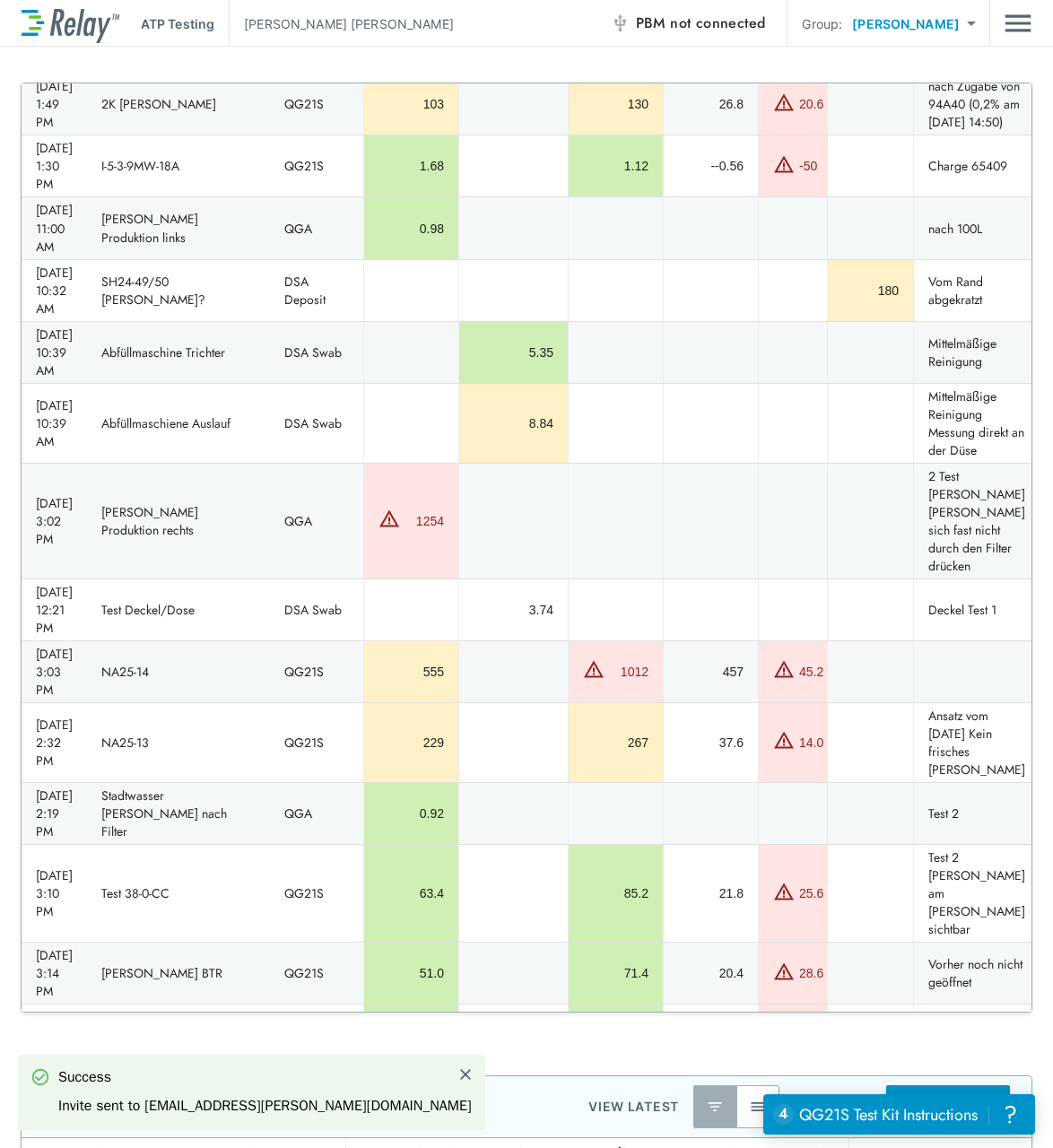 scroll, scrollTop: 788, scrollLeft: 0, axis: vertical 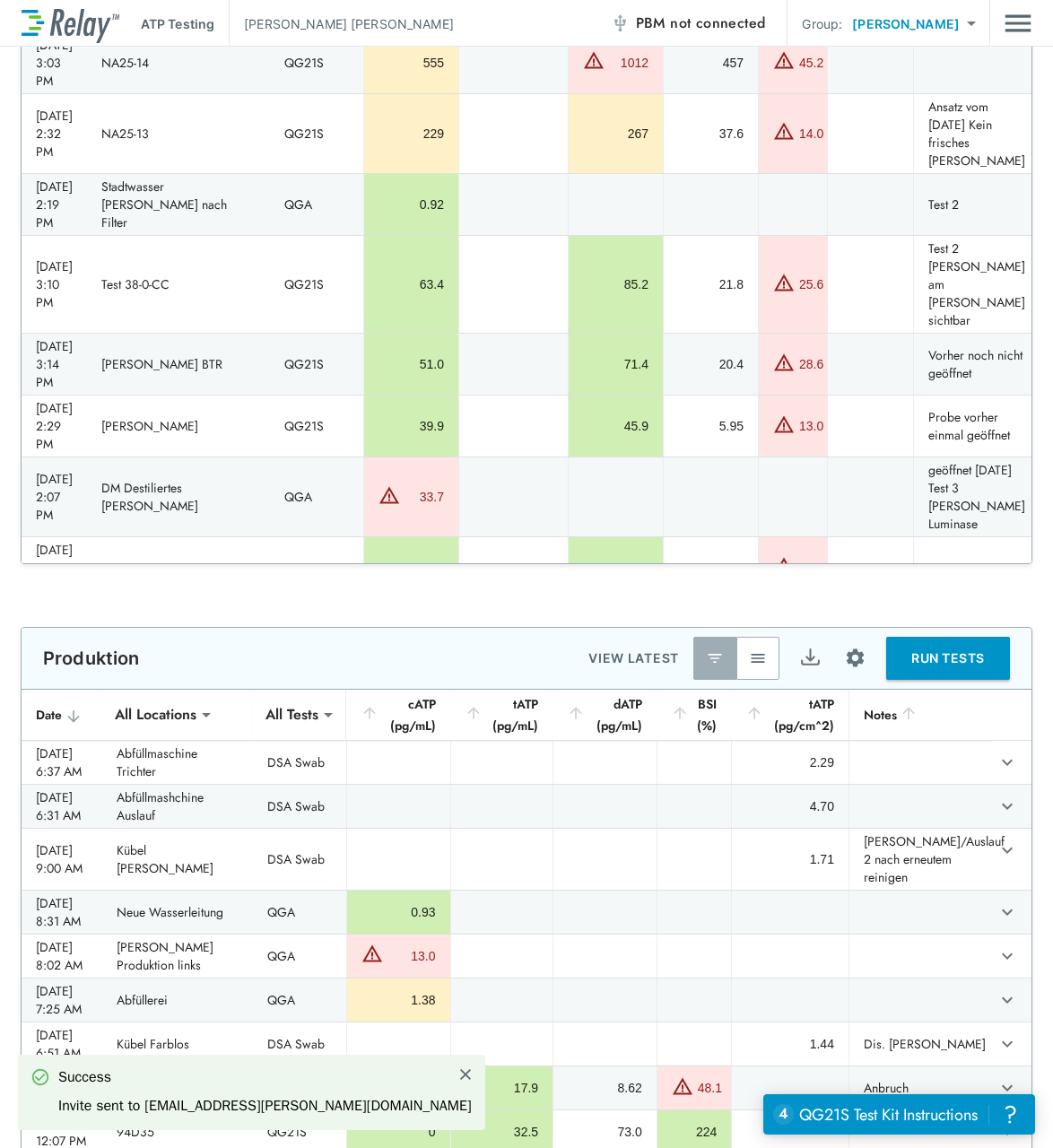 click at bounding box center (855, 657) 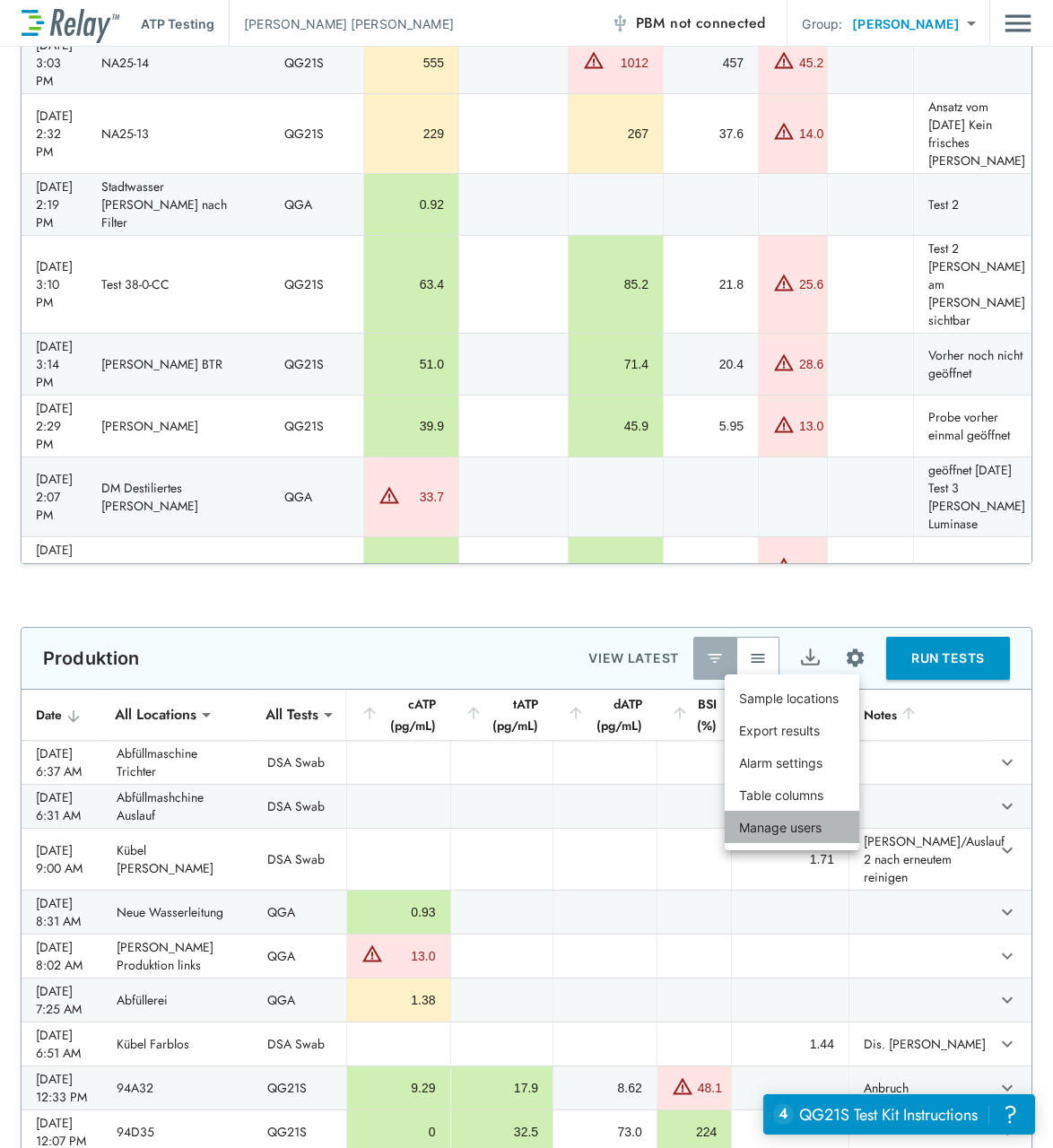 click on "Manage users" at bounding box center (780, 827) 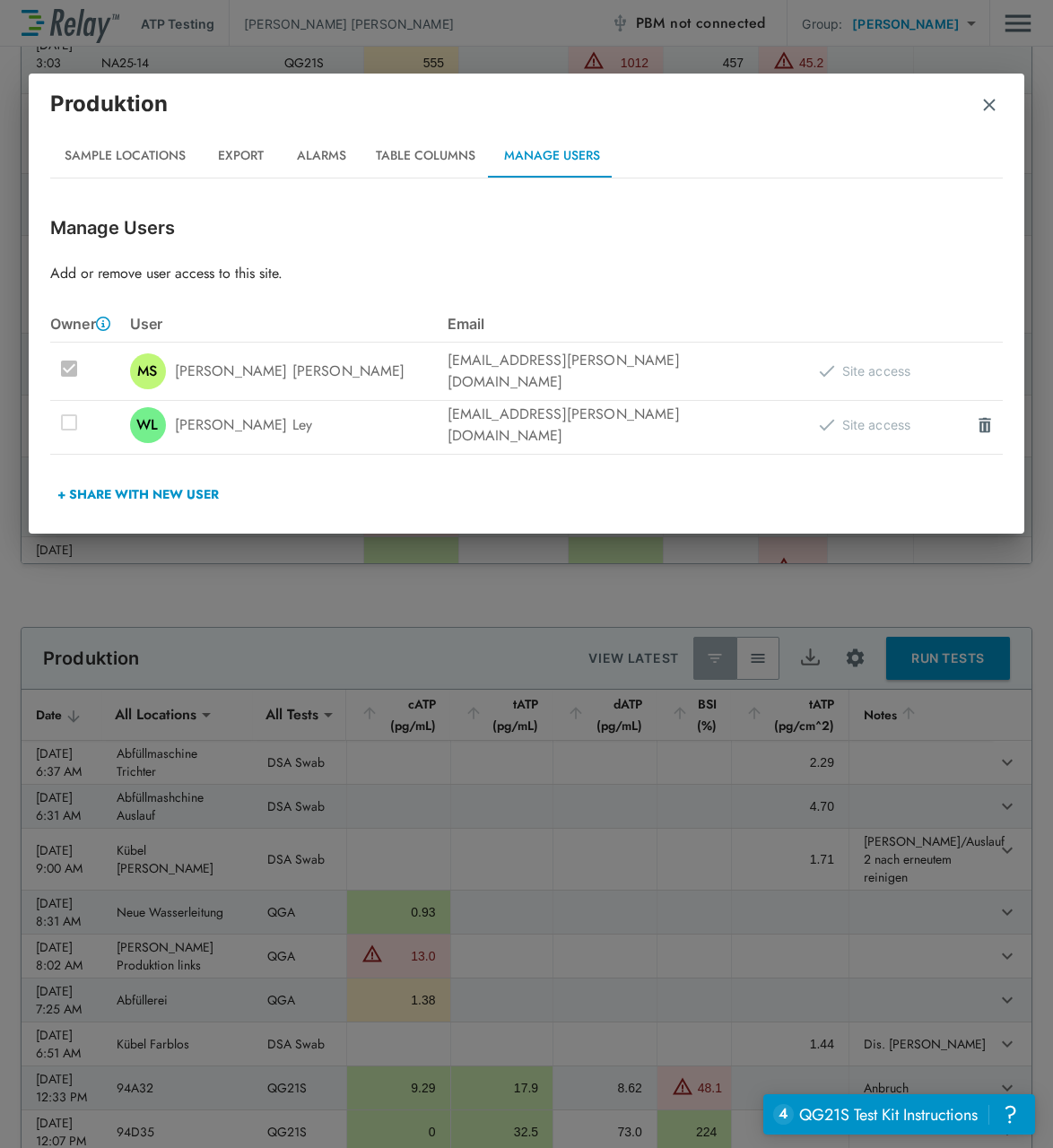 click on "+ Share with New User" at bounding box center (138, 494) 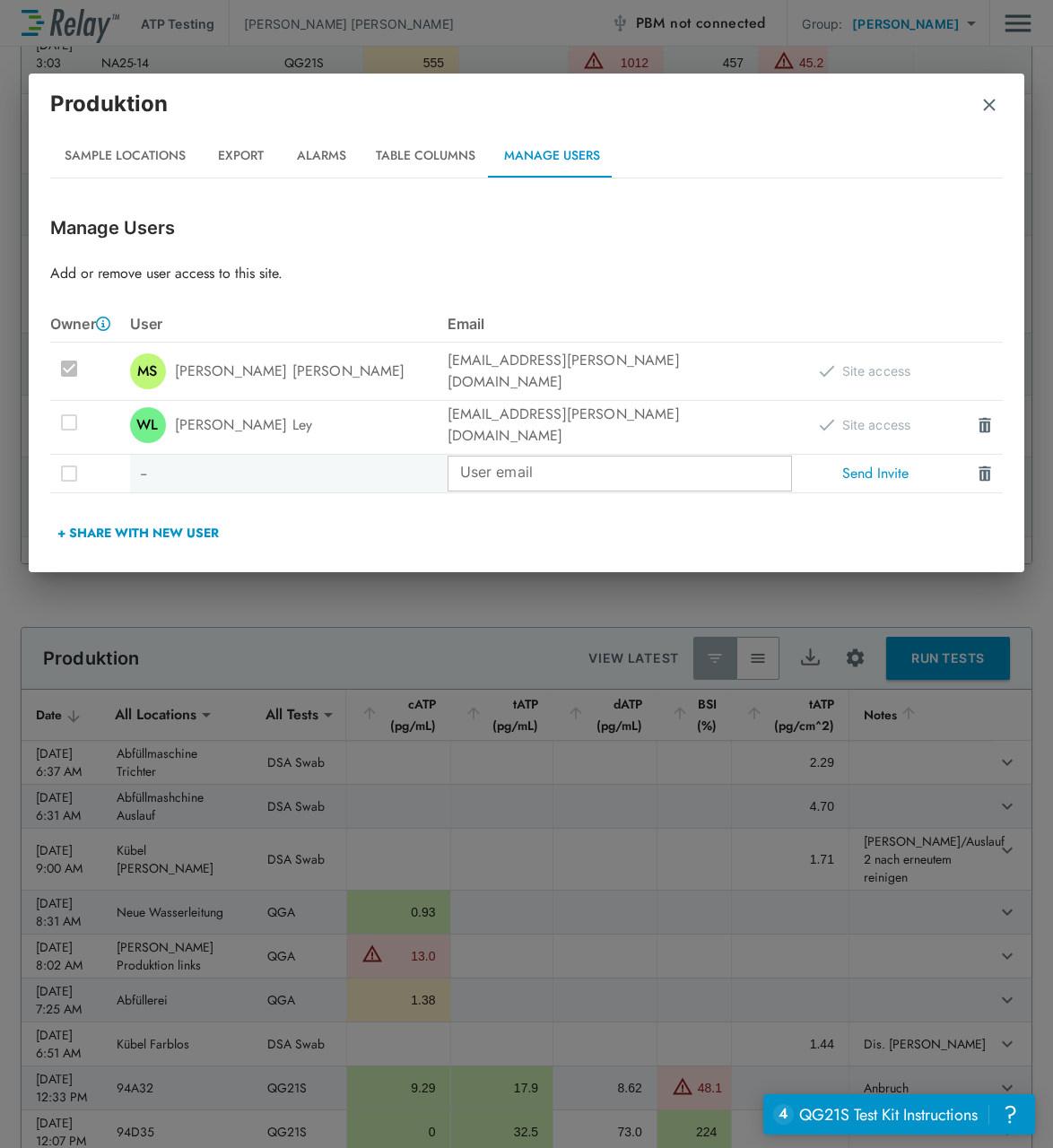 click on "User email" at bounding box center (620, 474) 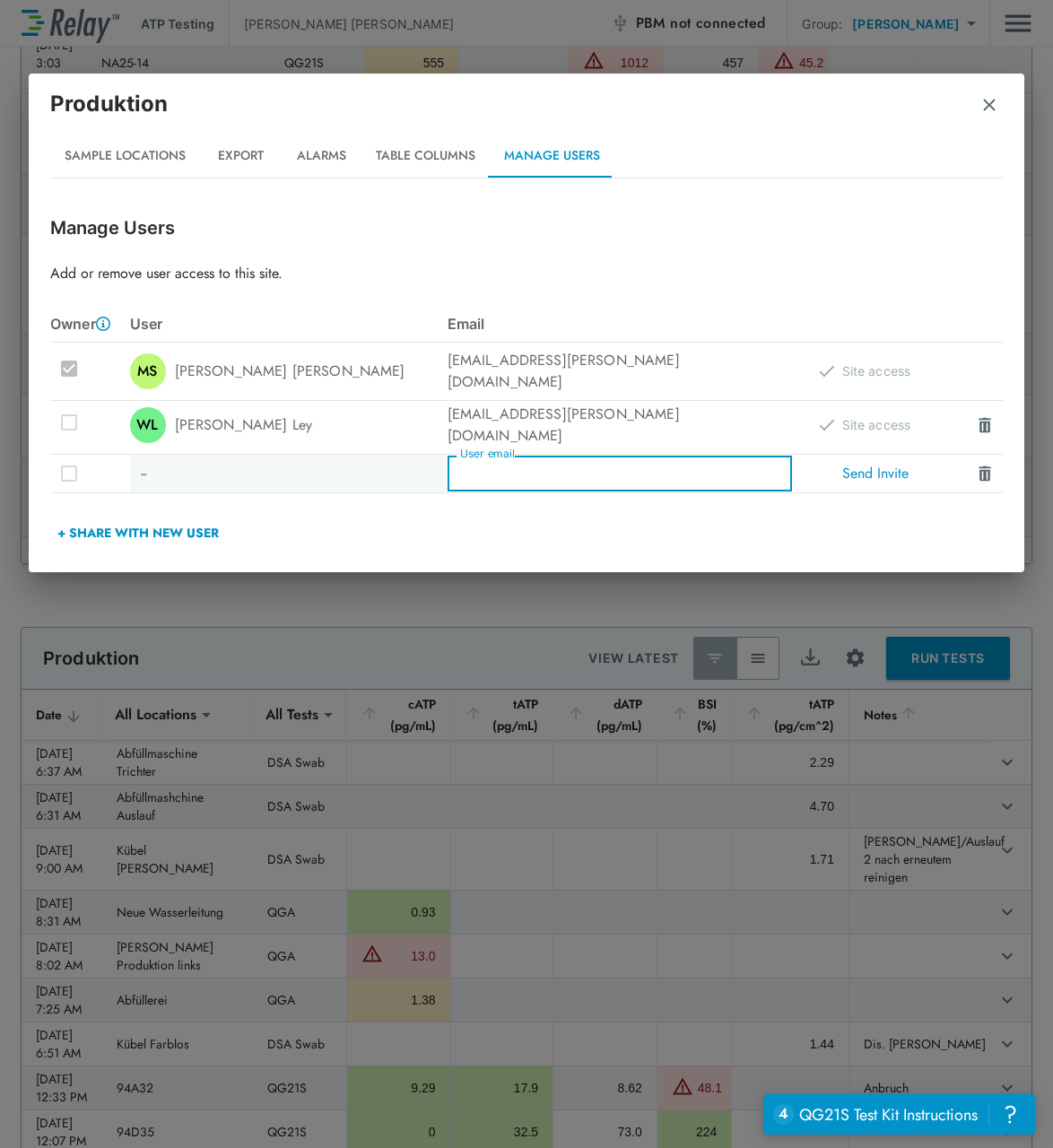 type on "**********" 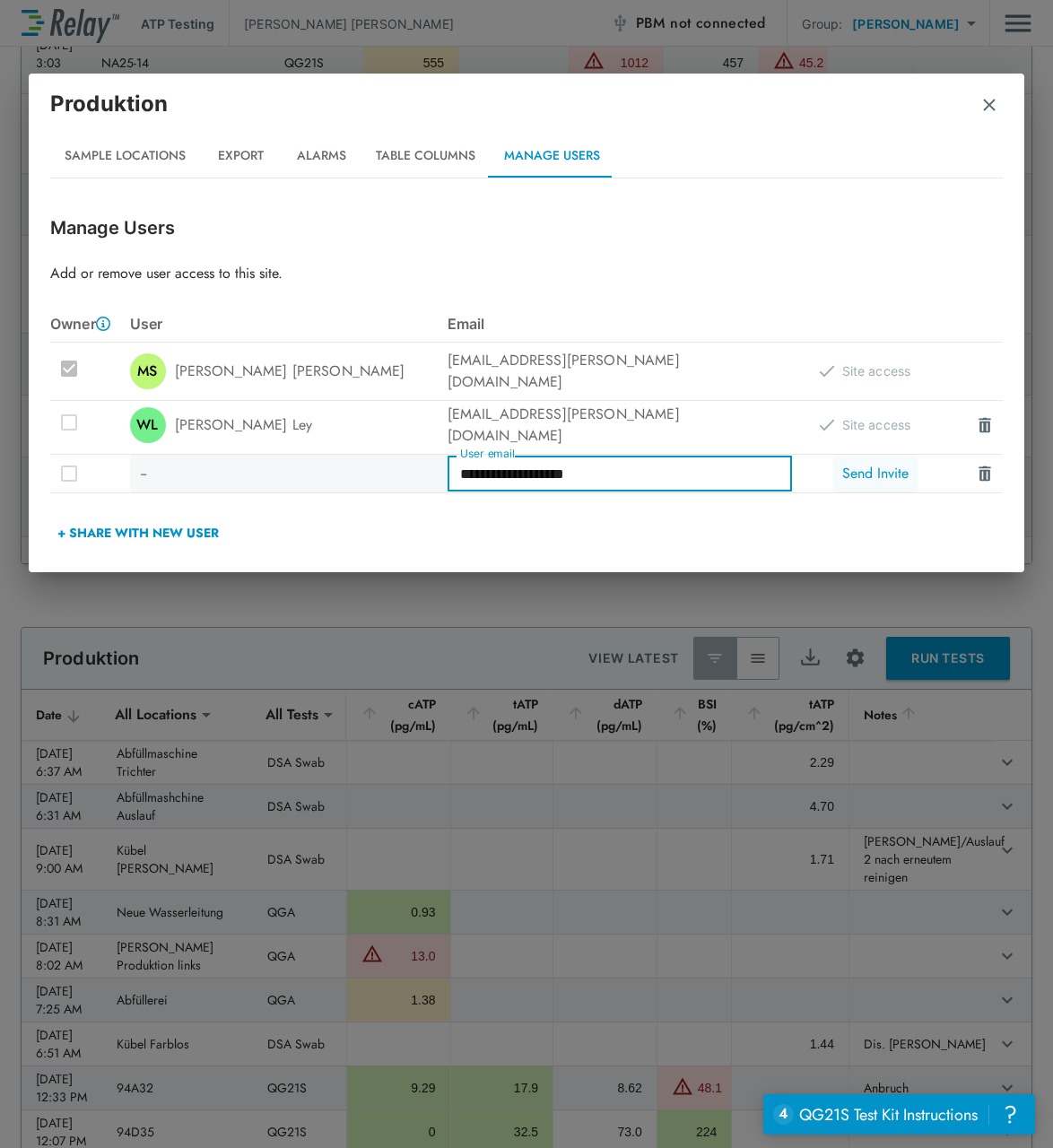 click on "Send Invite" at bounding box center [875, 474] 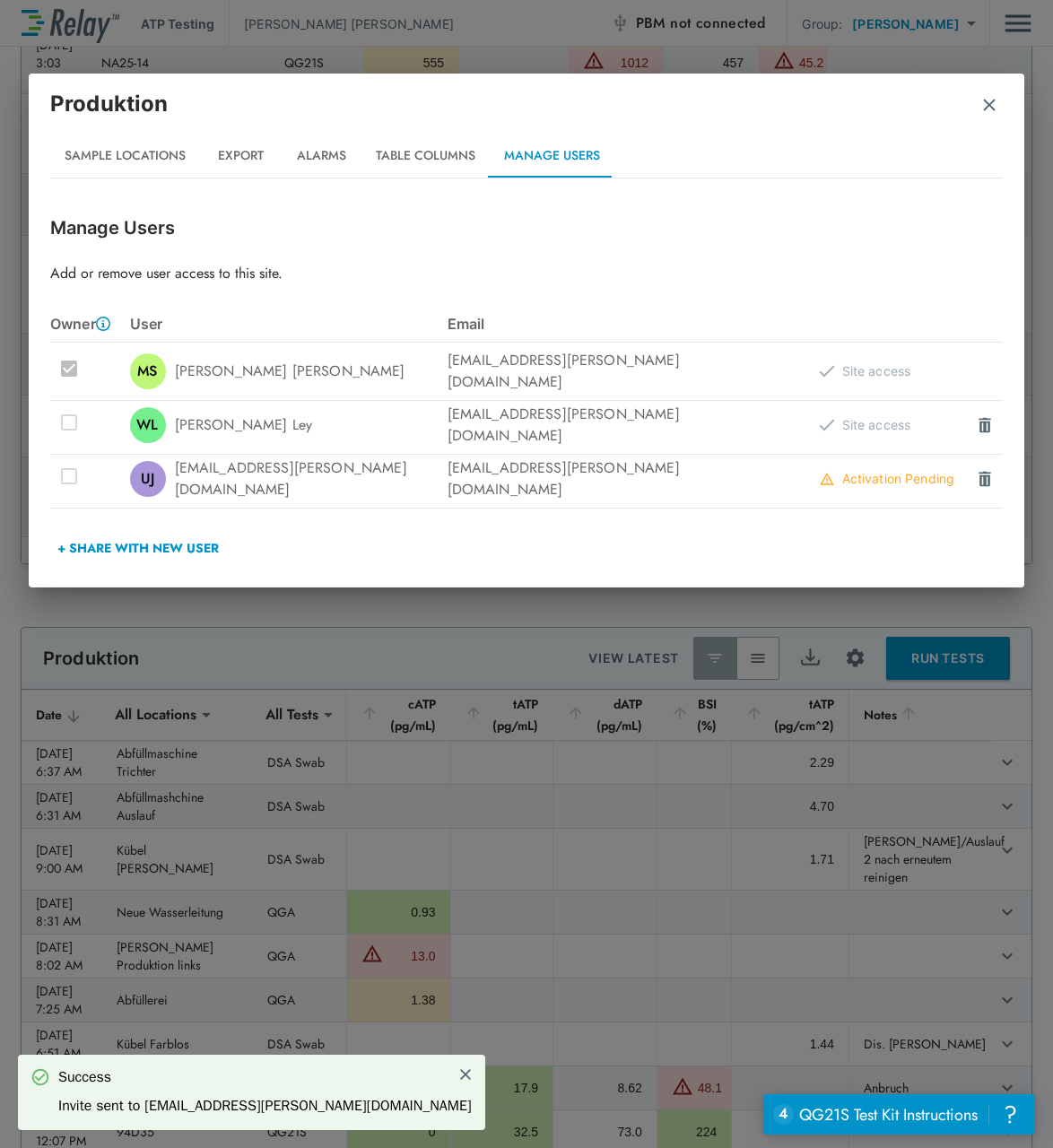 click at bounding box center (989, 105) 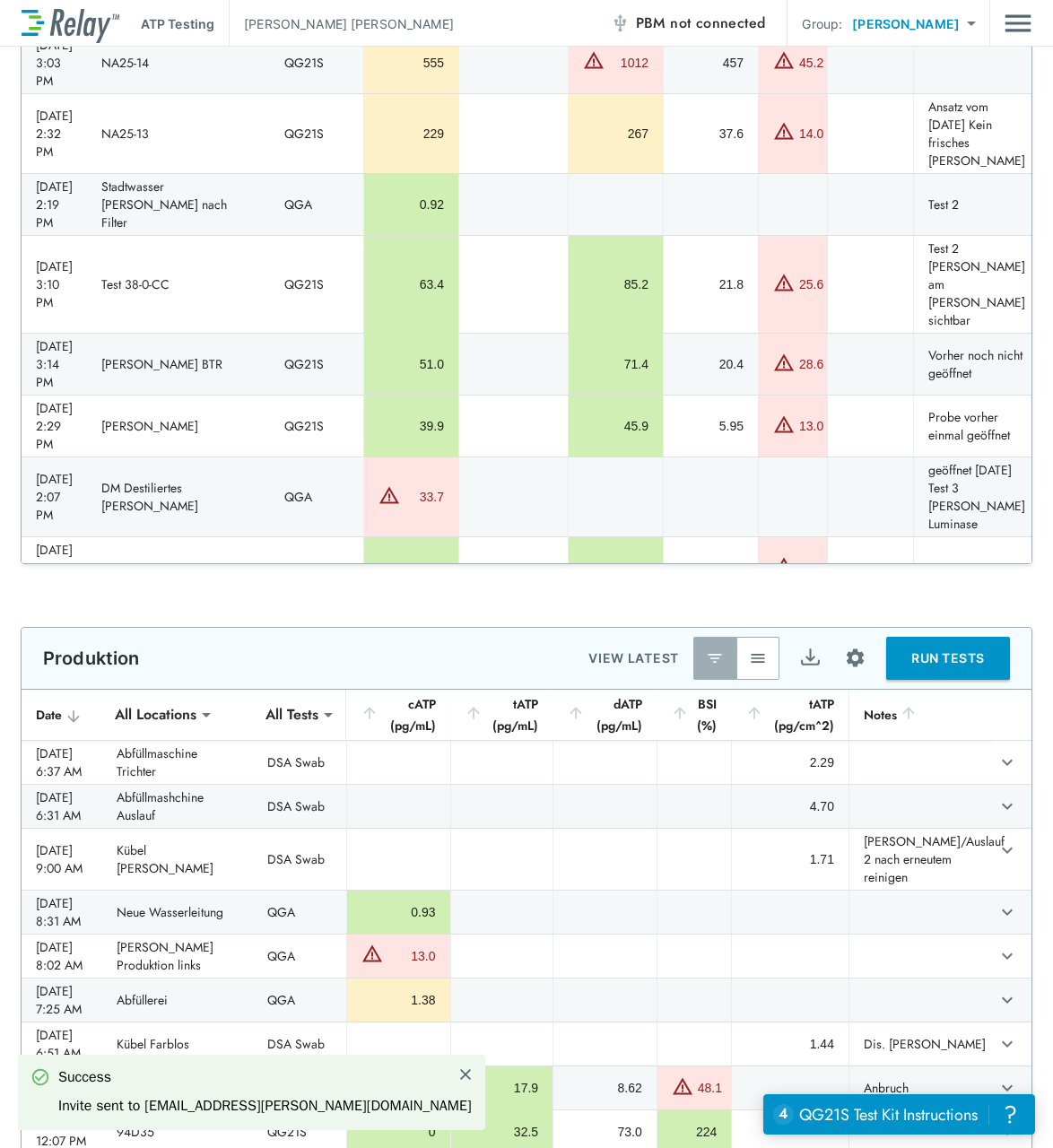 scroll, scrollTop: 609, scrollLeft: 0, axis: vertical 